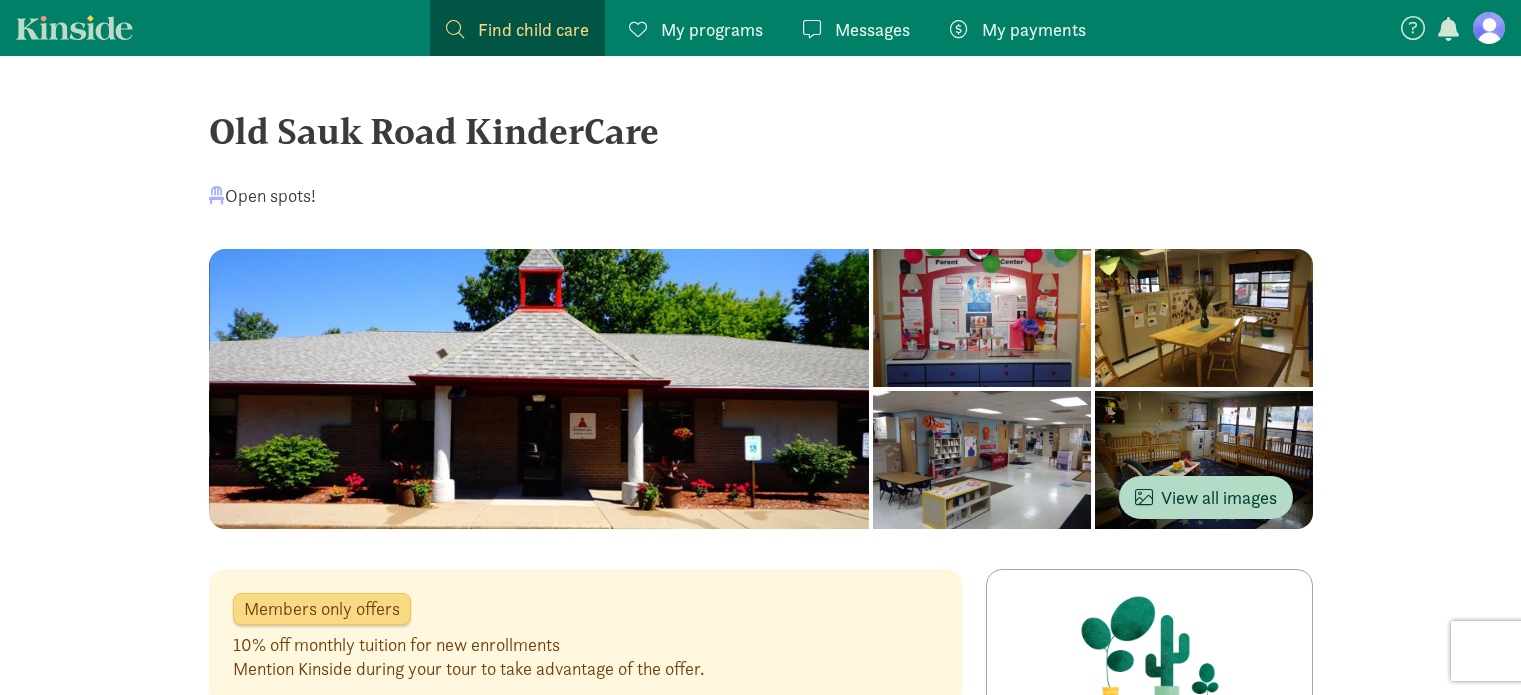 scroll, scrollTop: 470, scrollLeft: 0, axis: vertical 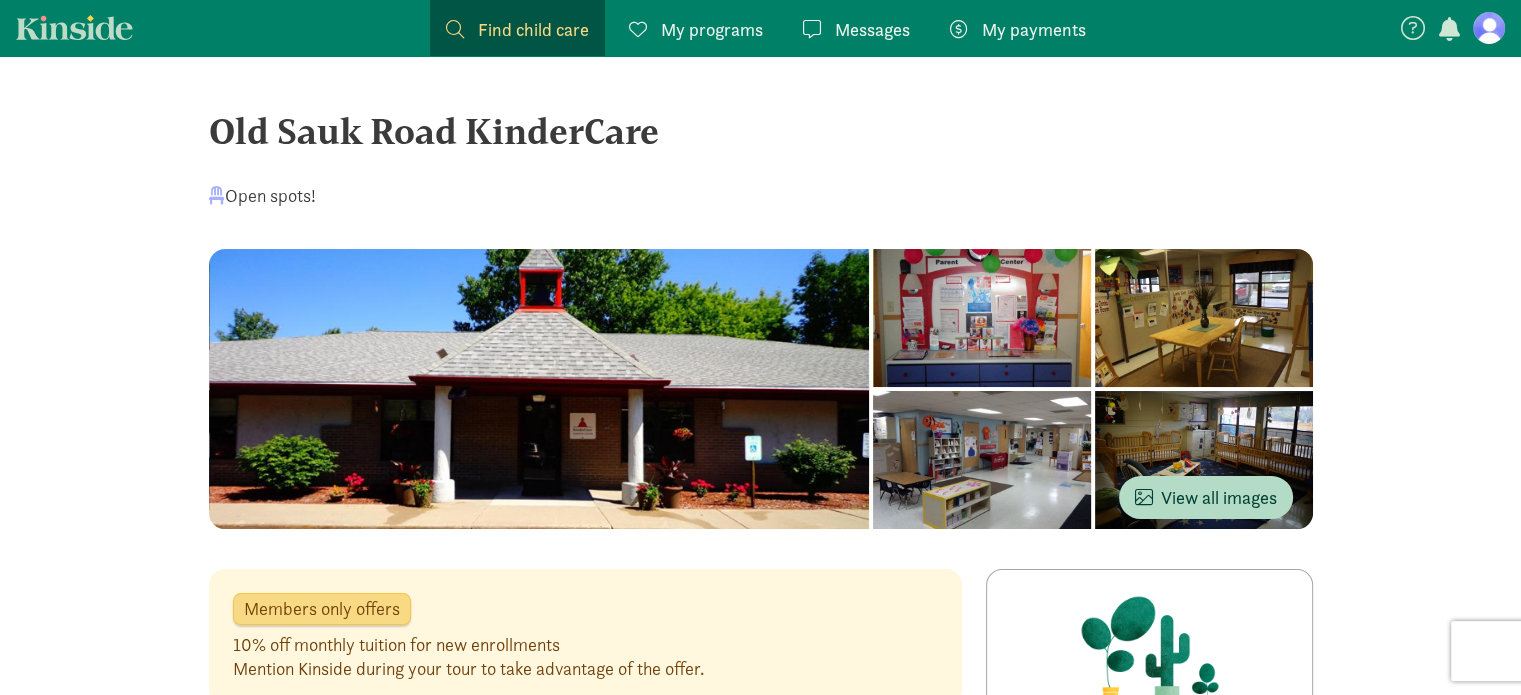 drag, startPoint x: 215, startPoint y: 129, endPoint x: 652, endPoint y: 142, distance: 437.19333 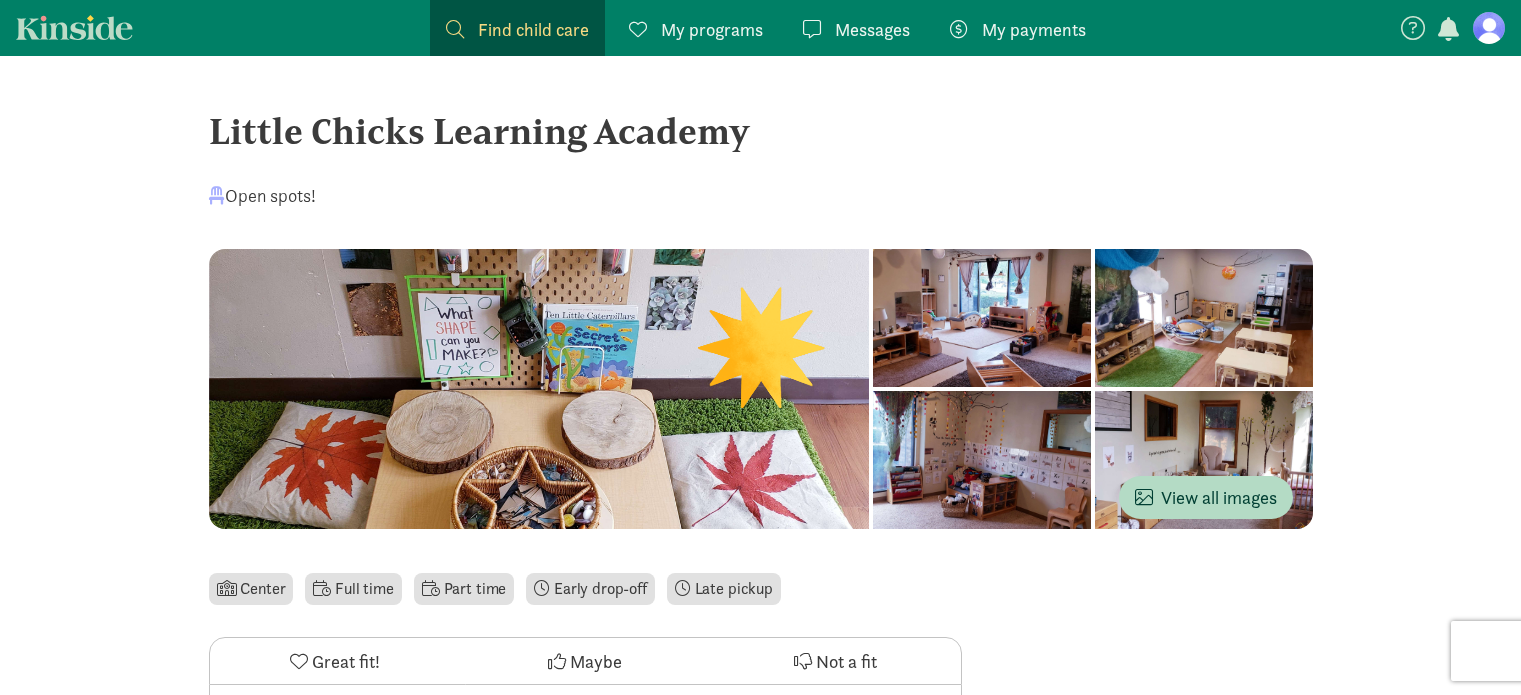 scroll, scrollTop: 0, scrollLeft: 0, axis: both 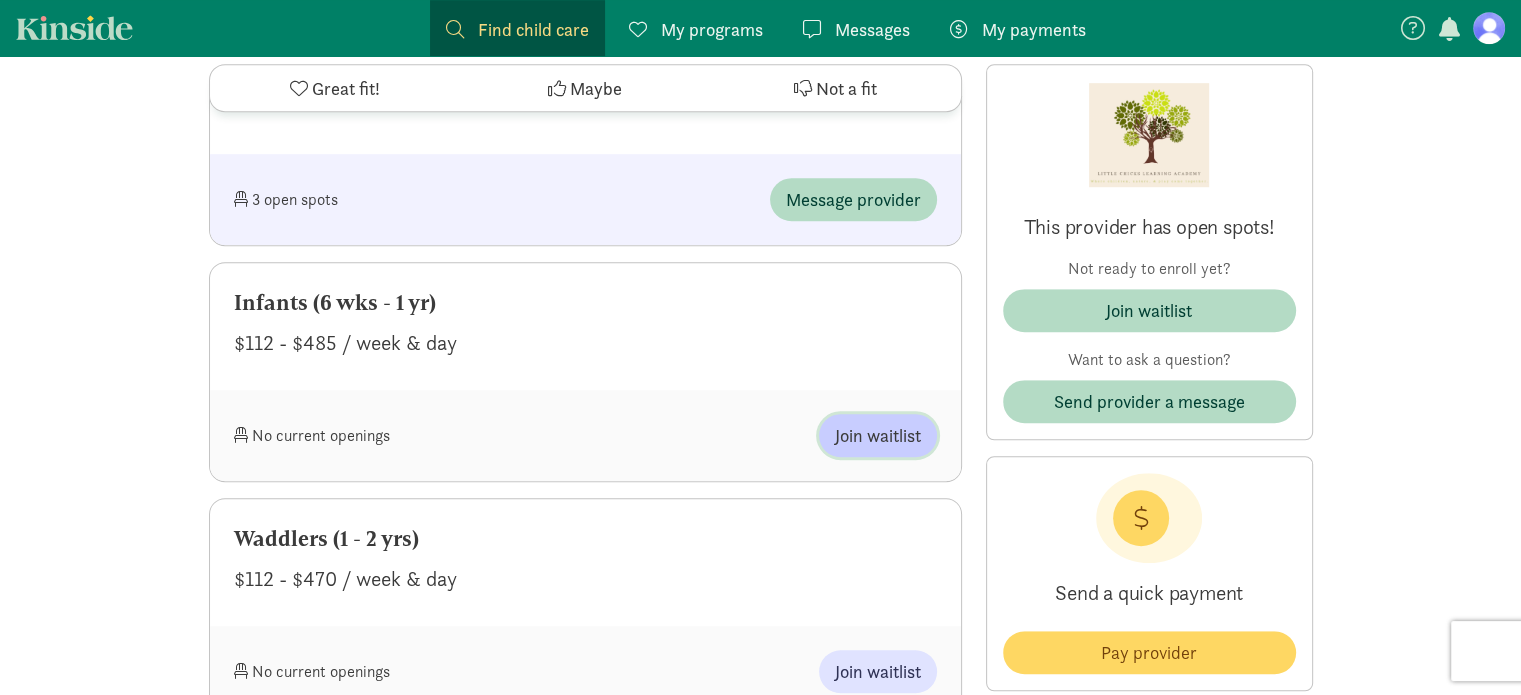 click on "Join waitlist" at bounding box center [878, 435] 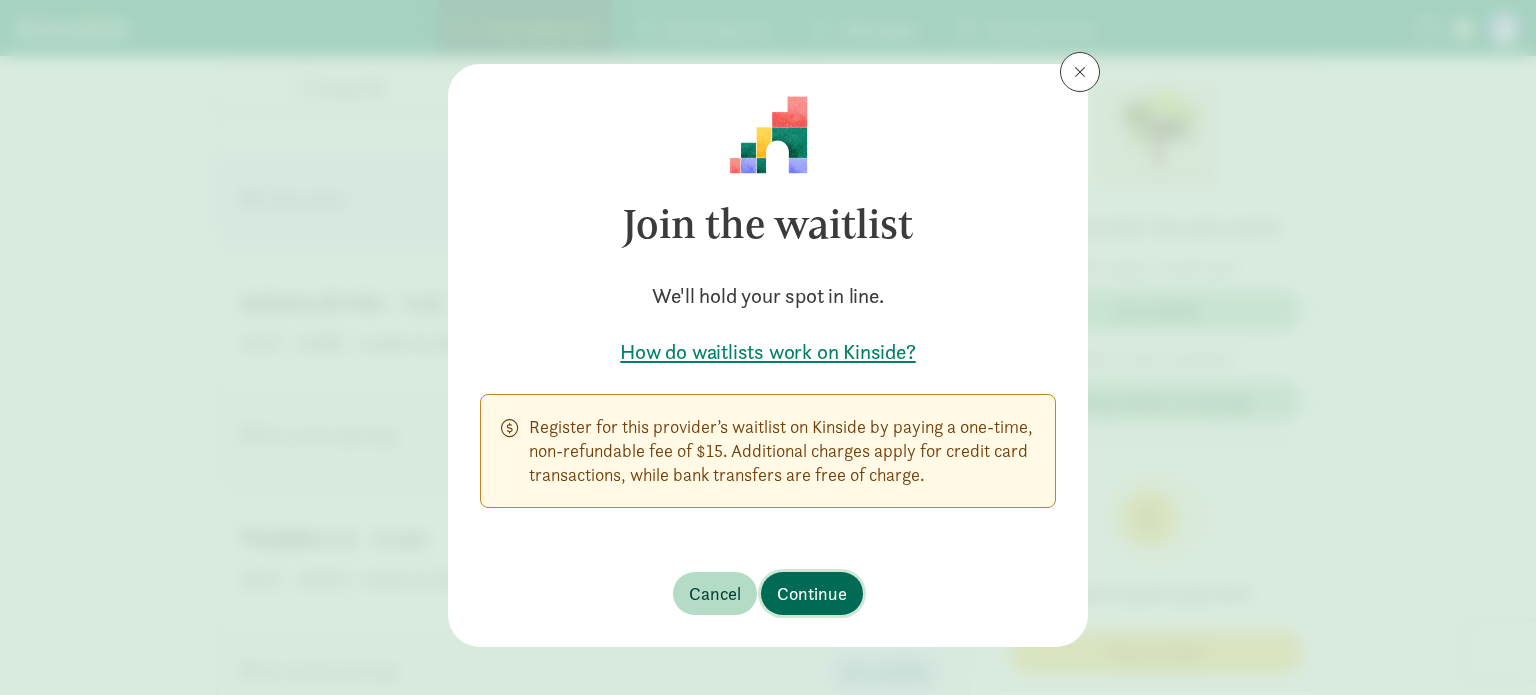 click on "Continue" at bounding box center (812, 593) 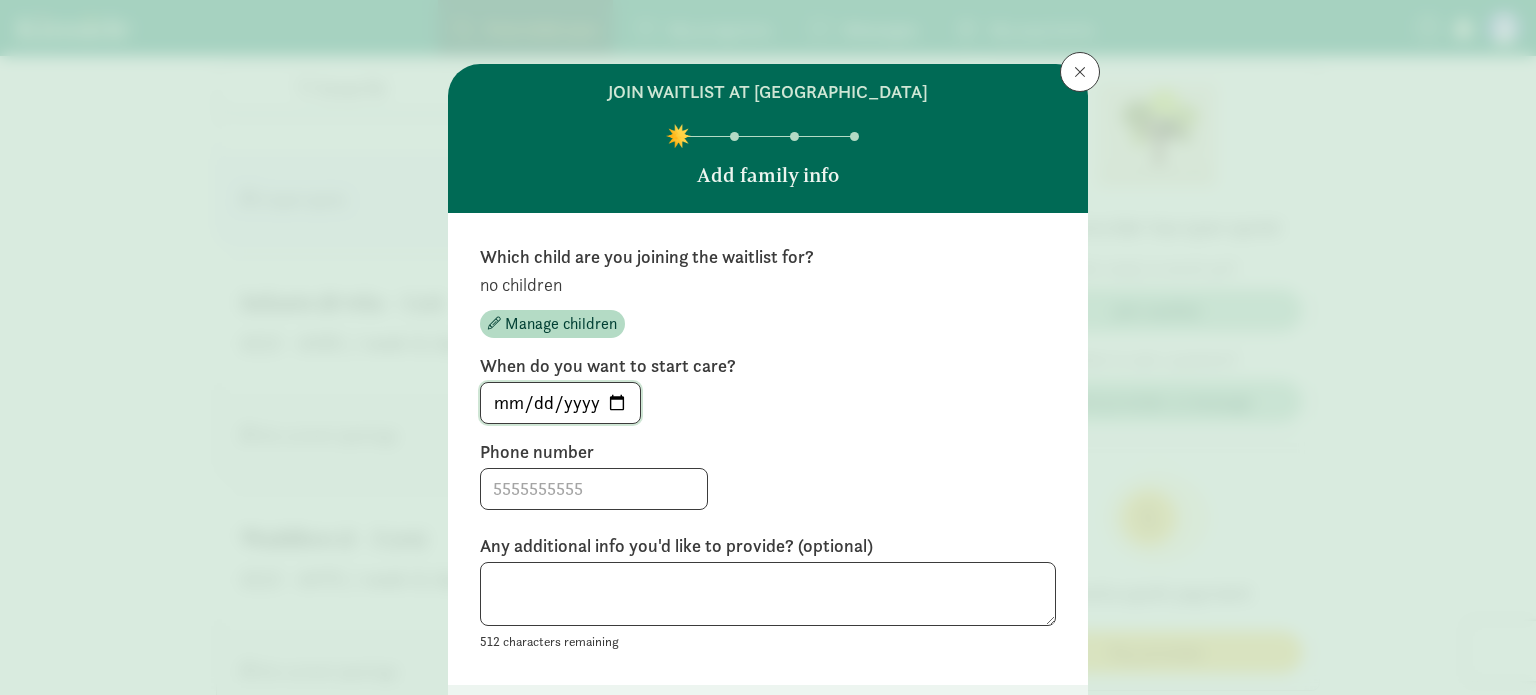 click on "2025-07-12" 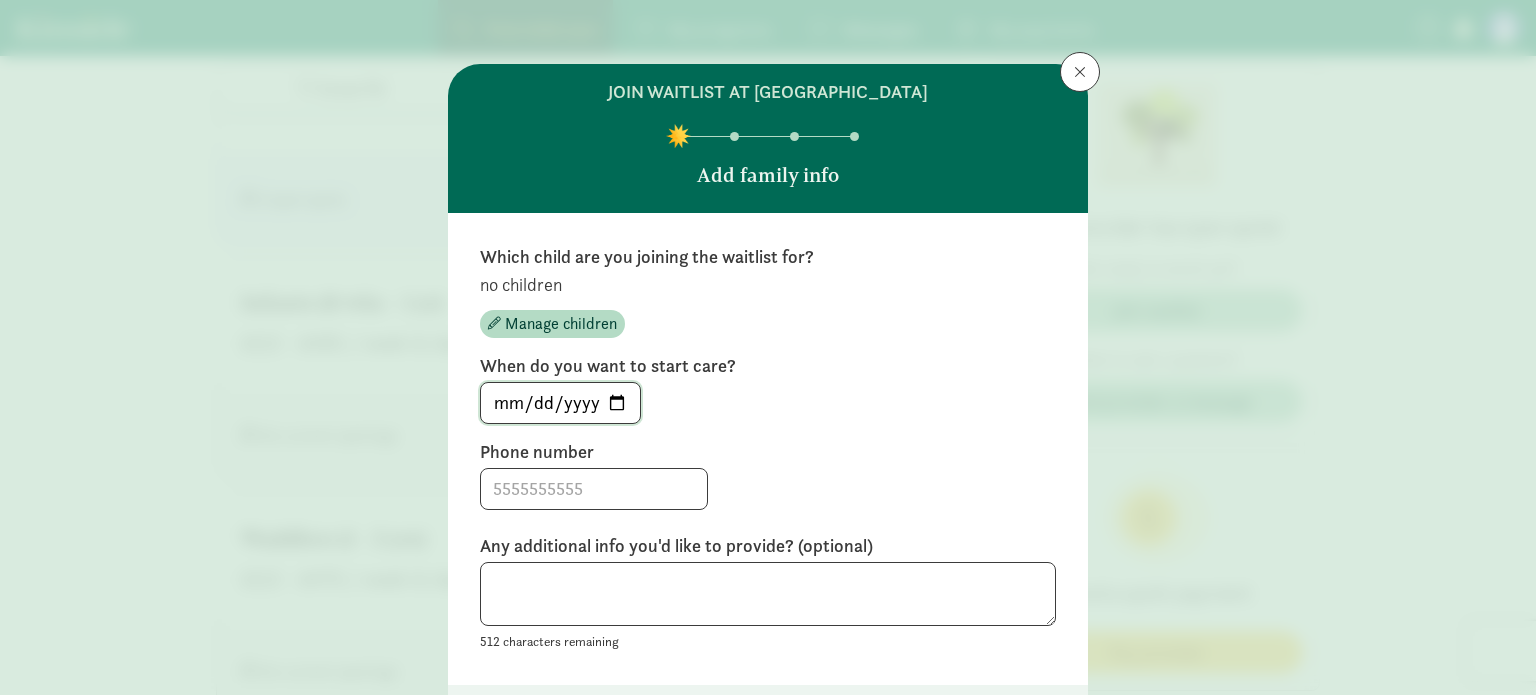 click on "2025-07-12" 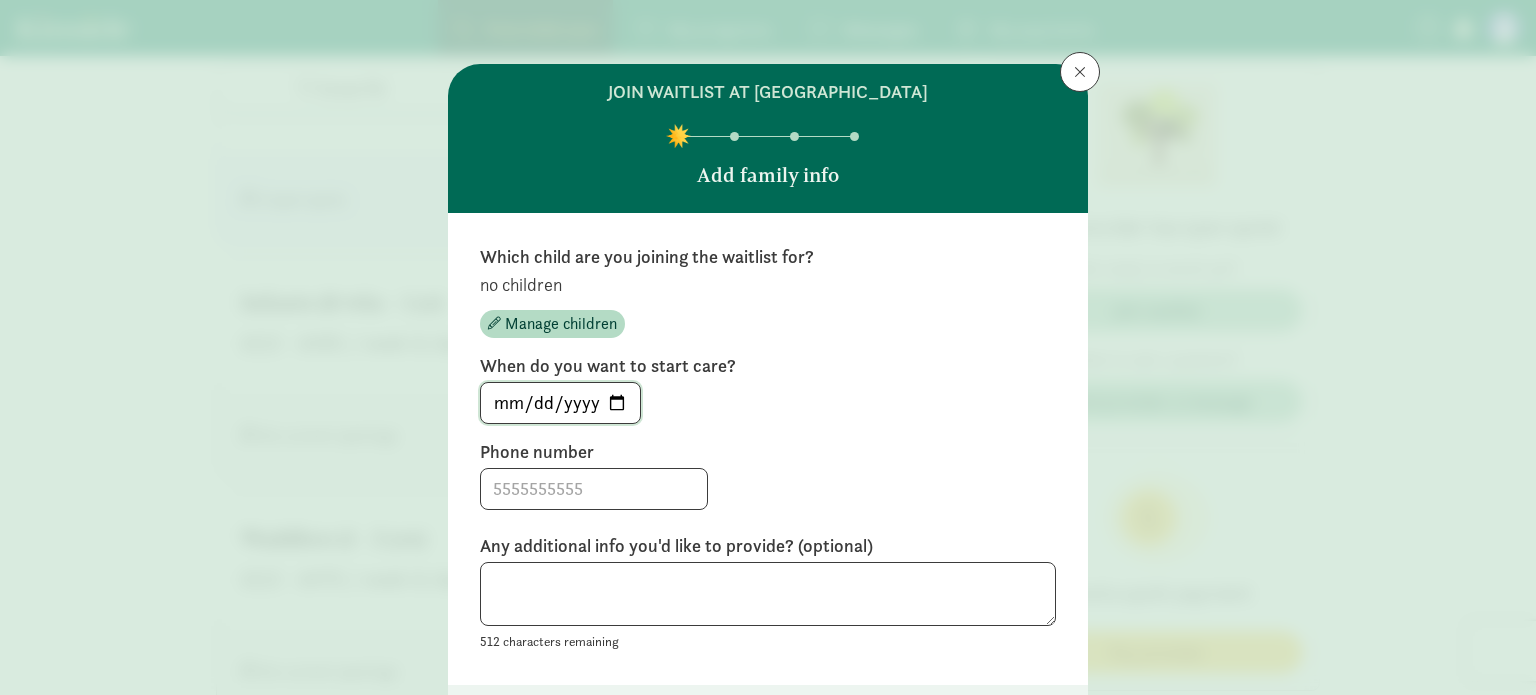 type on "2025-09-02" 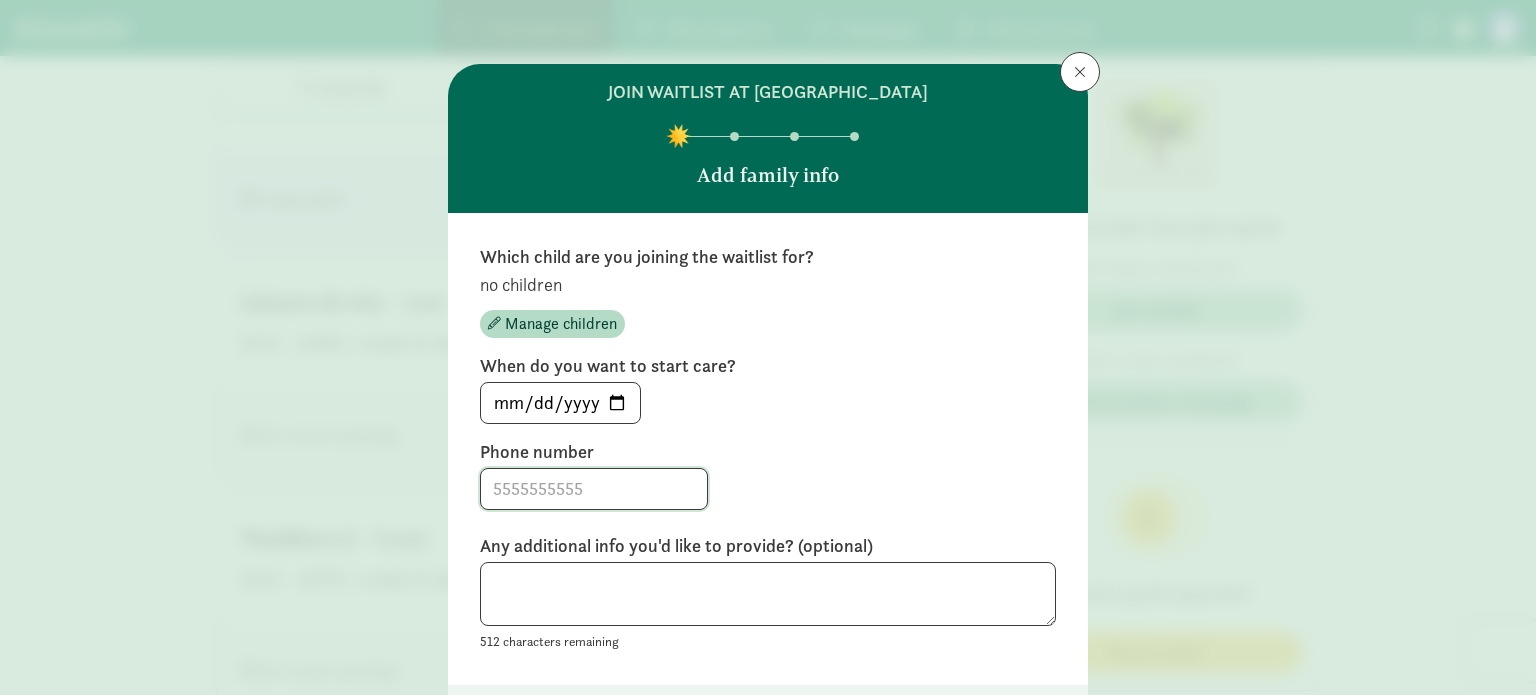 click 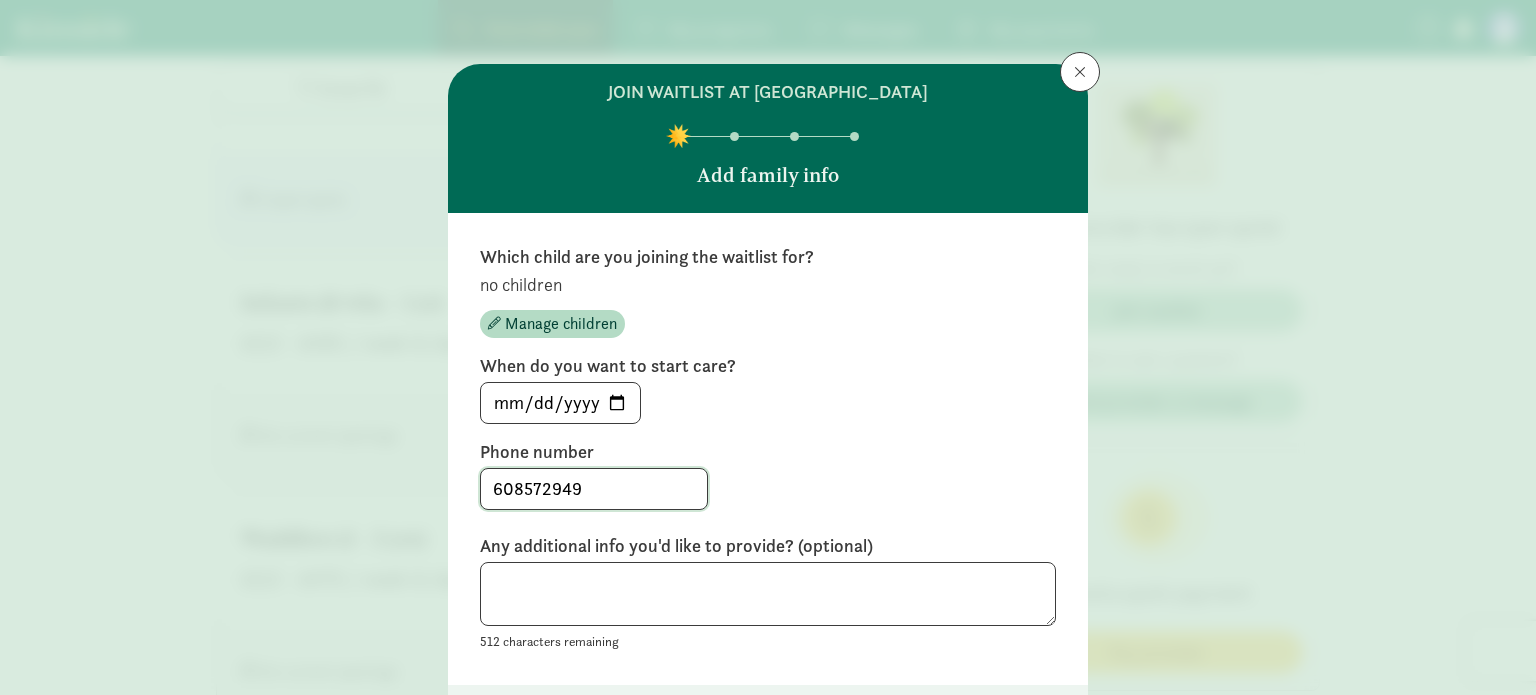 type on "6085729493" 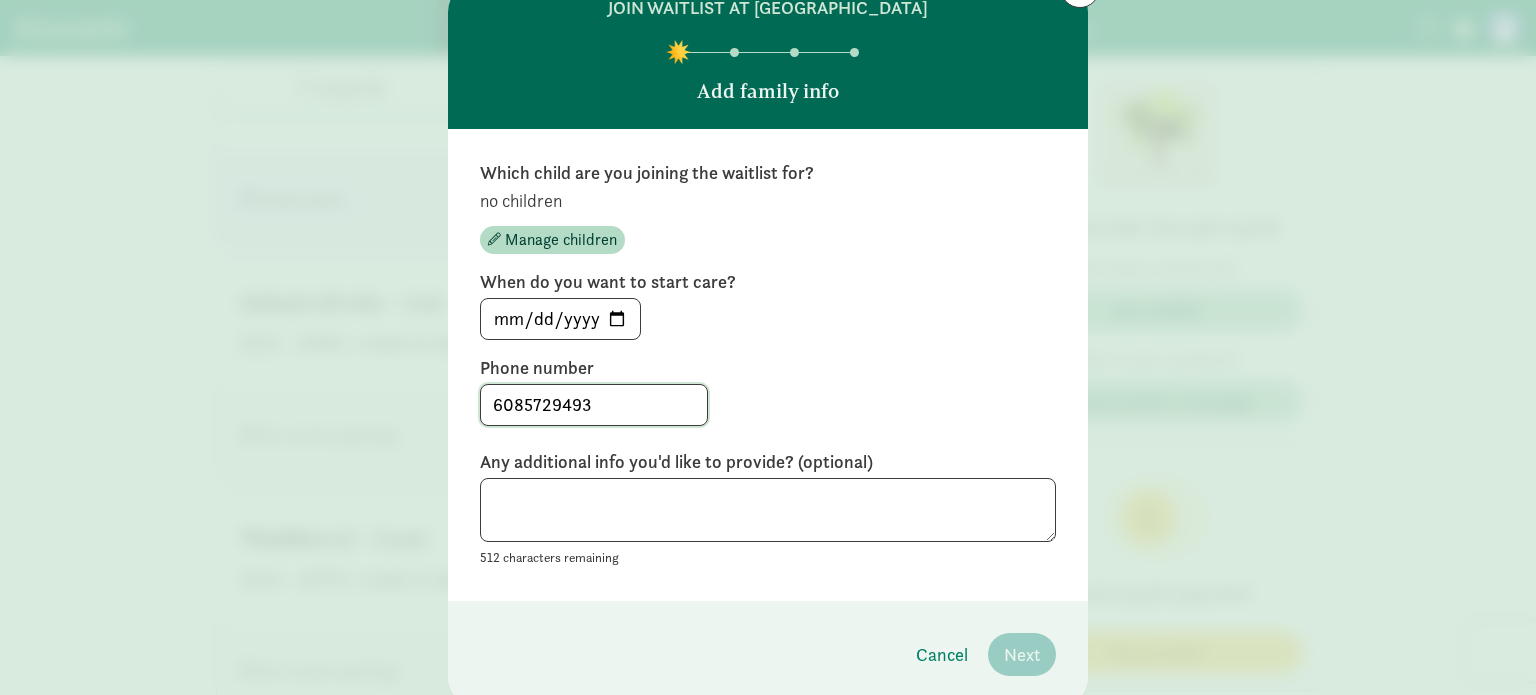 scroll, scrollTop: 160, scrollLeft: 0, axis: vertical 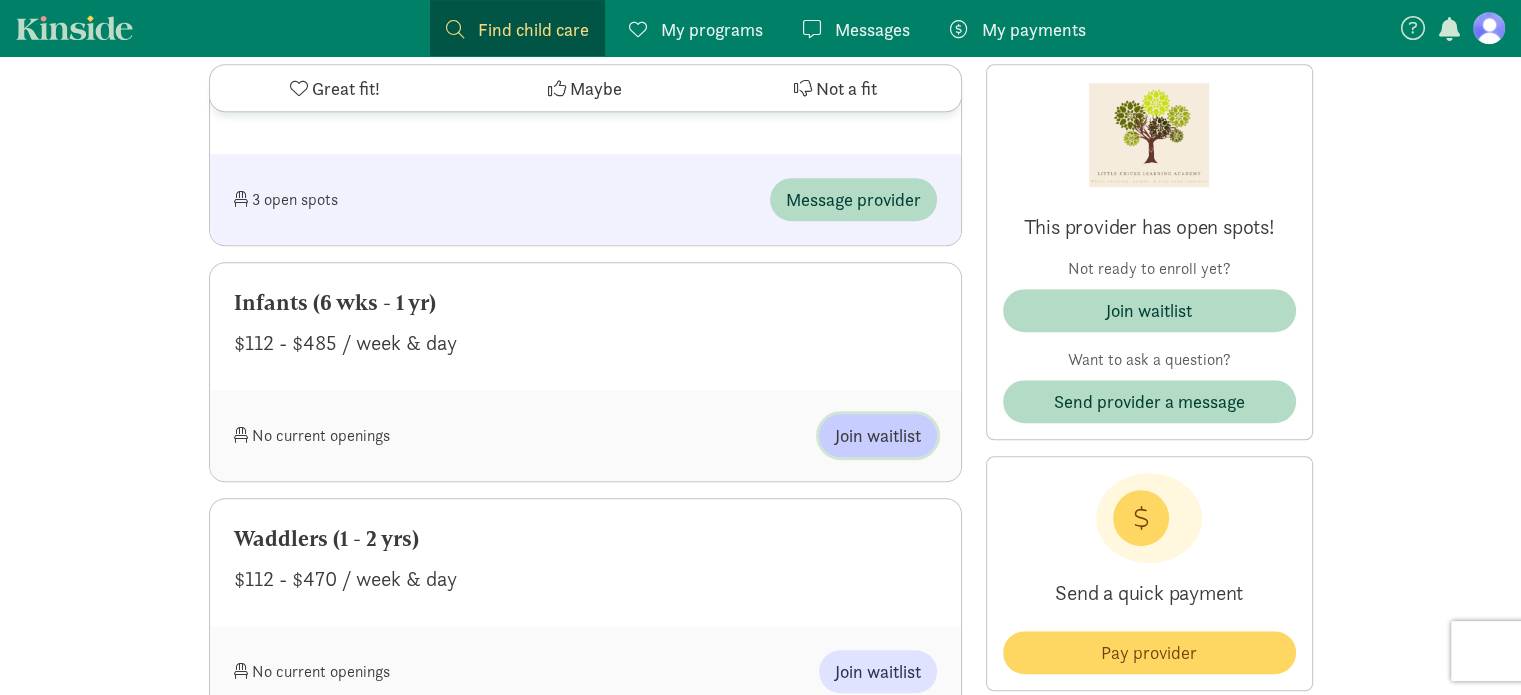 click on "Join waitlist" at bounding box center [878, 435] 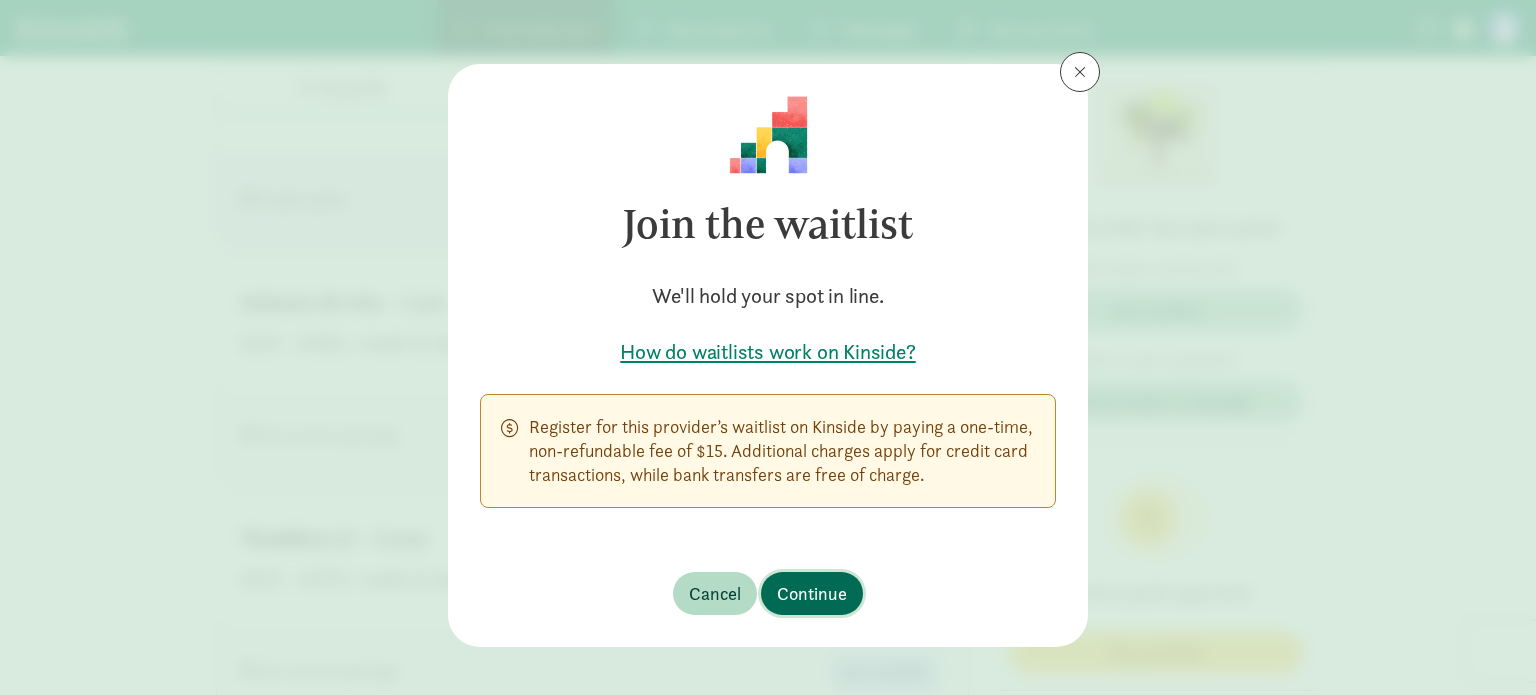 click on "Continue" at bounding box center (812, 593) 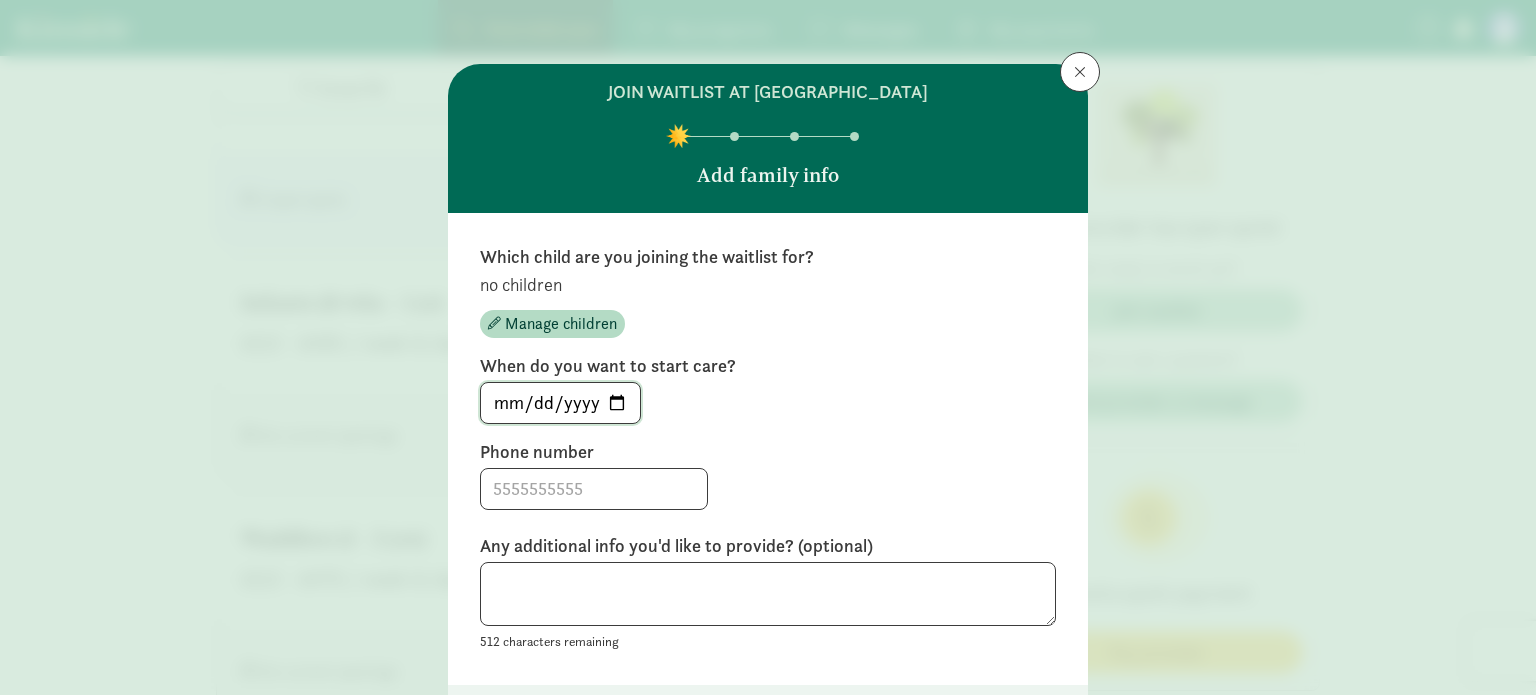 click on "2025-07-12" 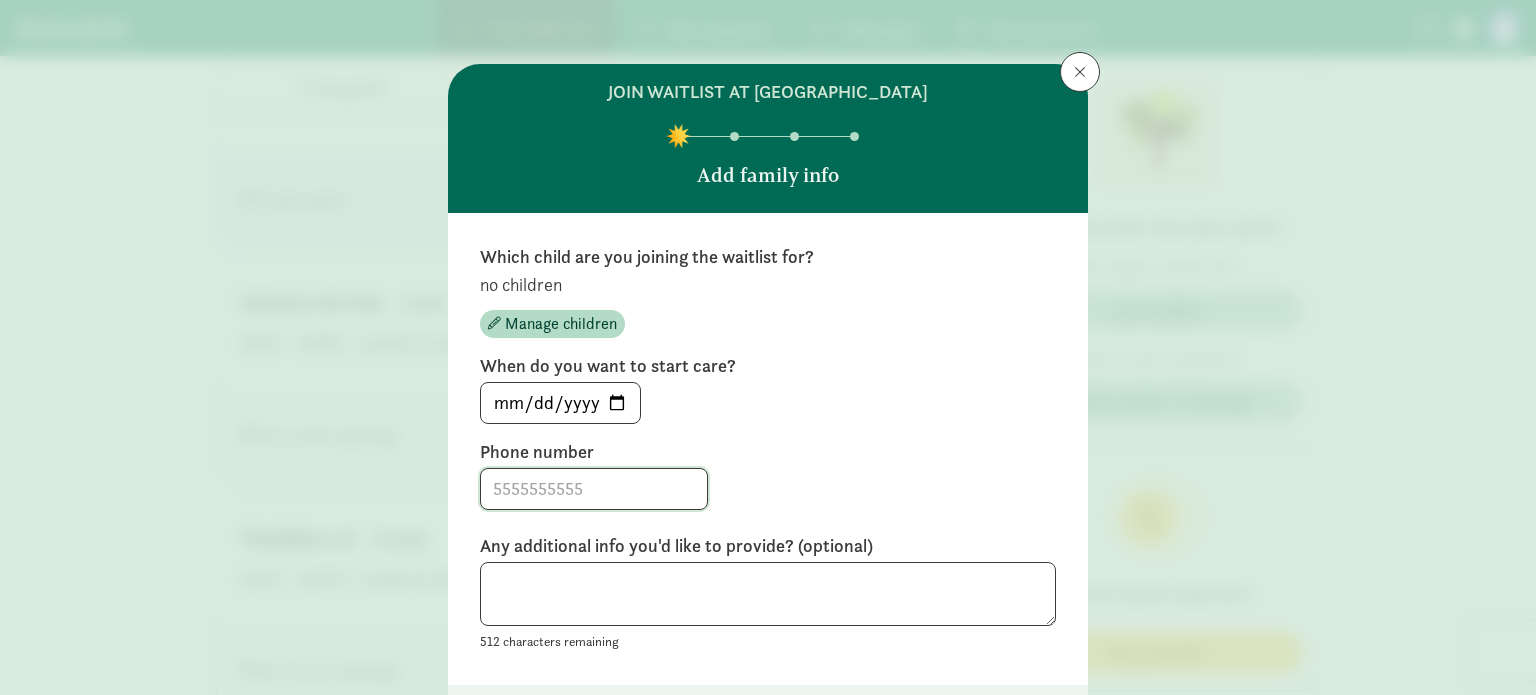 click 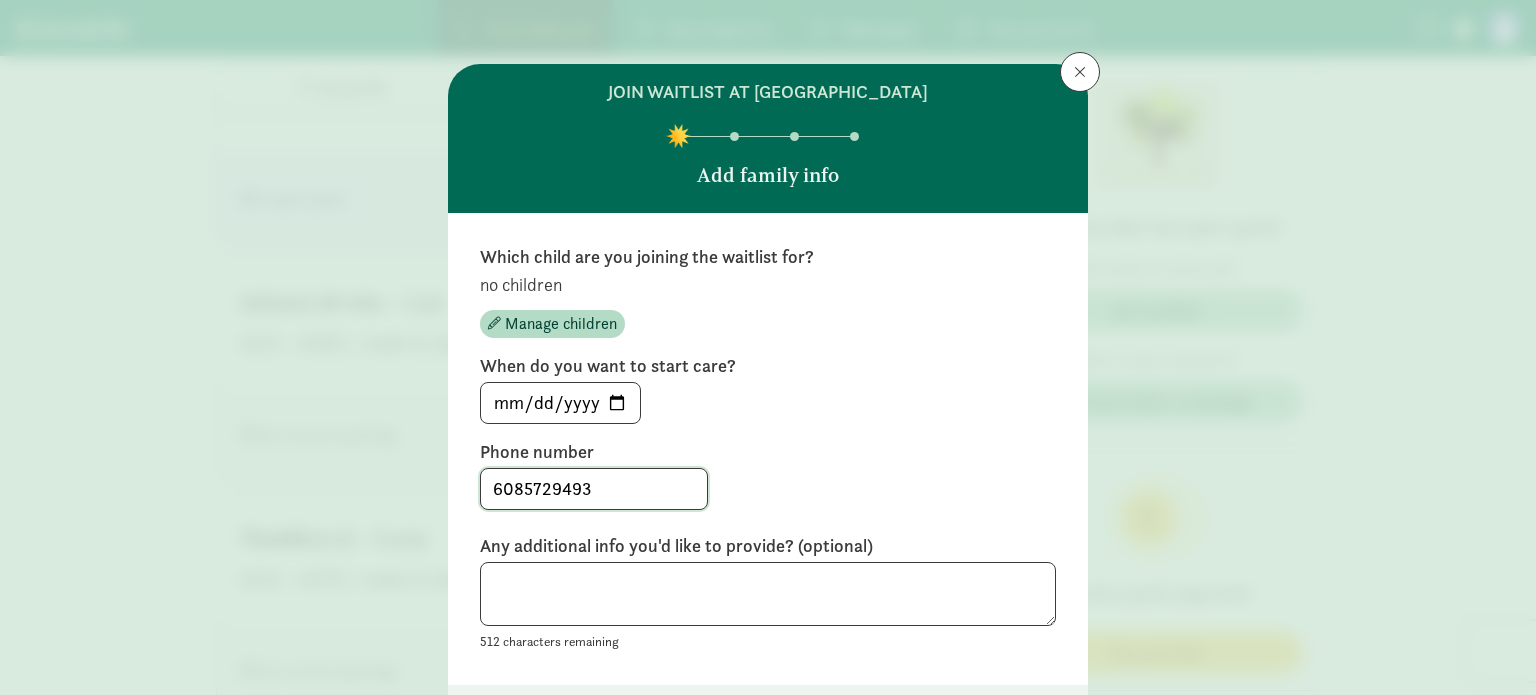 type on "6085729493" 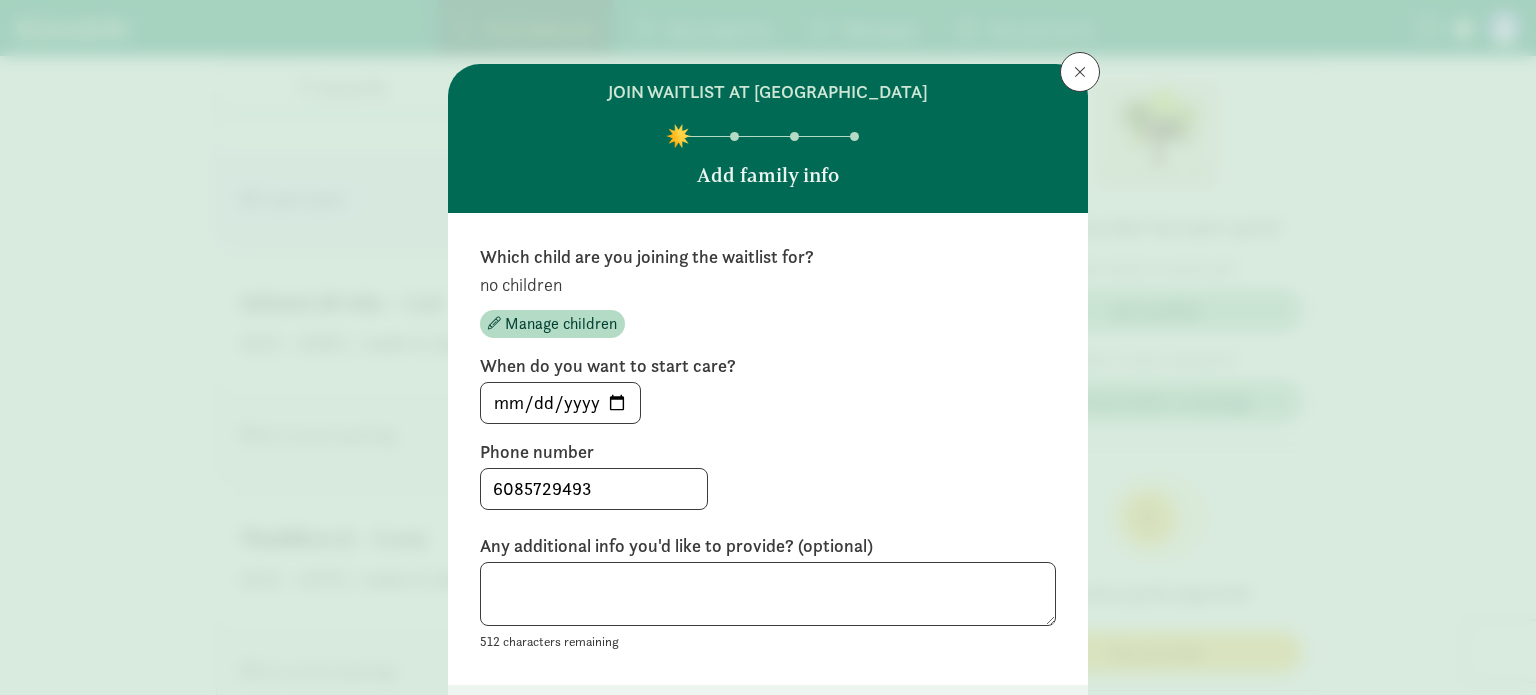 click on "Which child are you joining the waitlist for?       no children
Manage children
When do you want to start care?        2025-09-02       Phone number        6085729493       Any additional info you'd like to provide? (optional)        512 characters remaining" 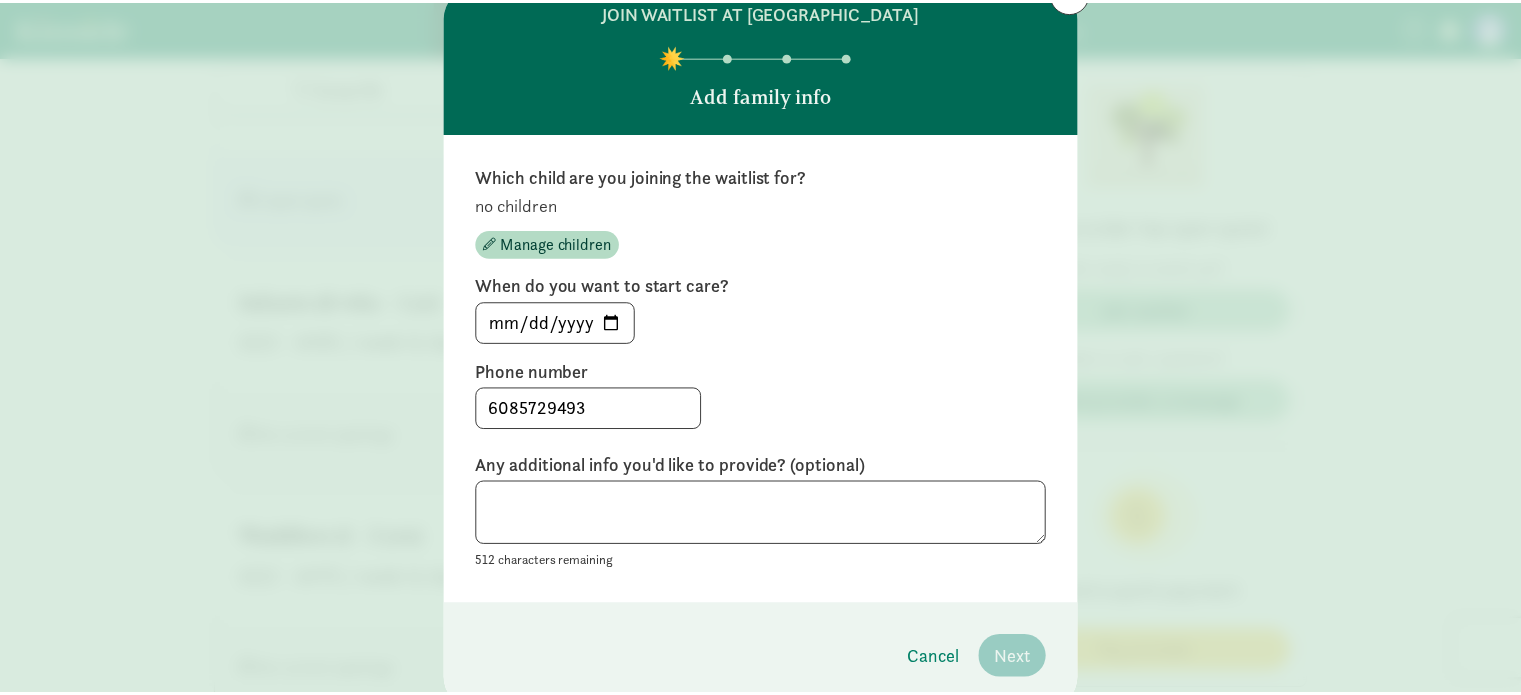 scroll, scrollTop: 120, scrollLeft: 0, axis: vertical 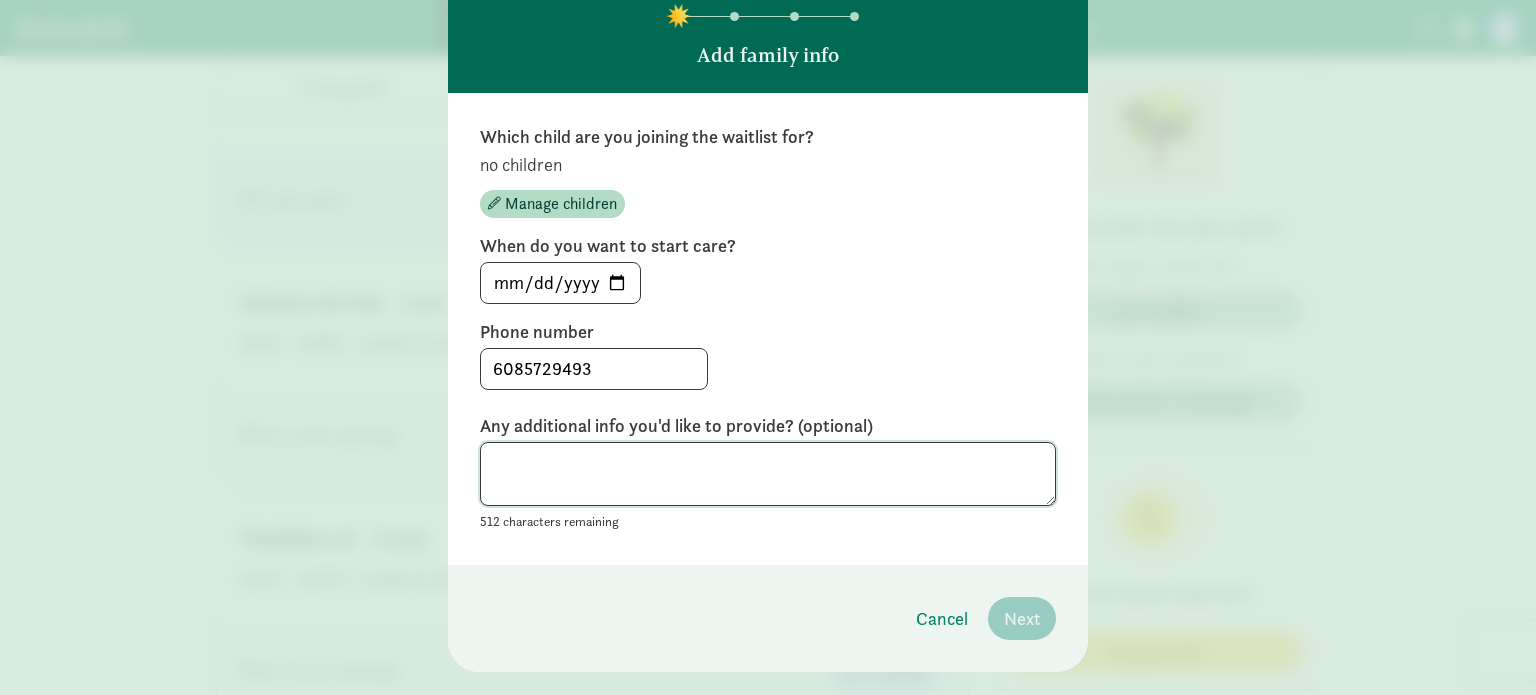 click at bounding box center [768, 474] 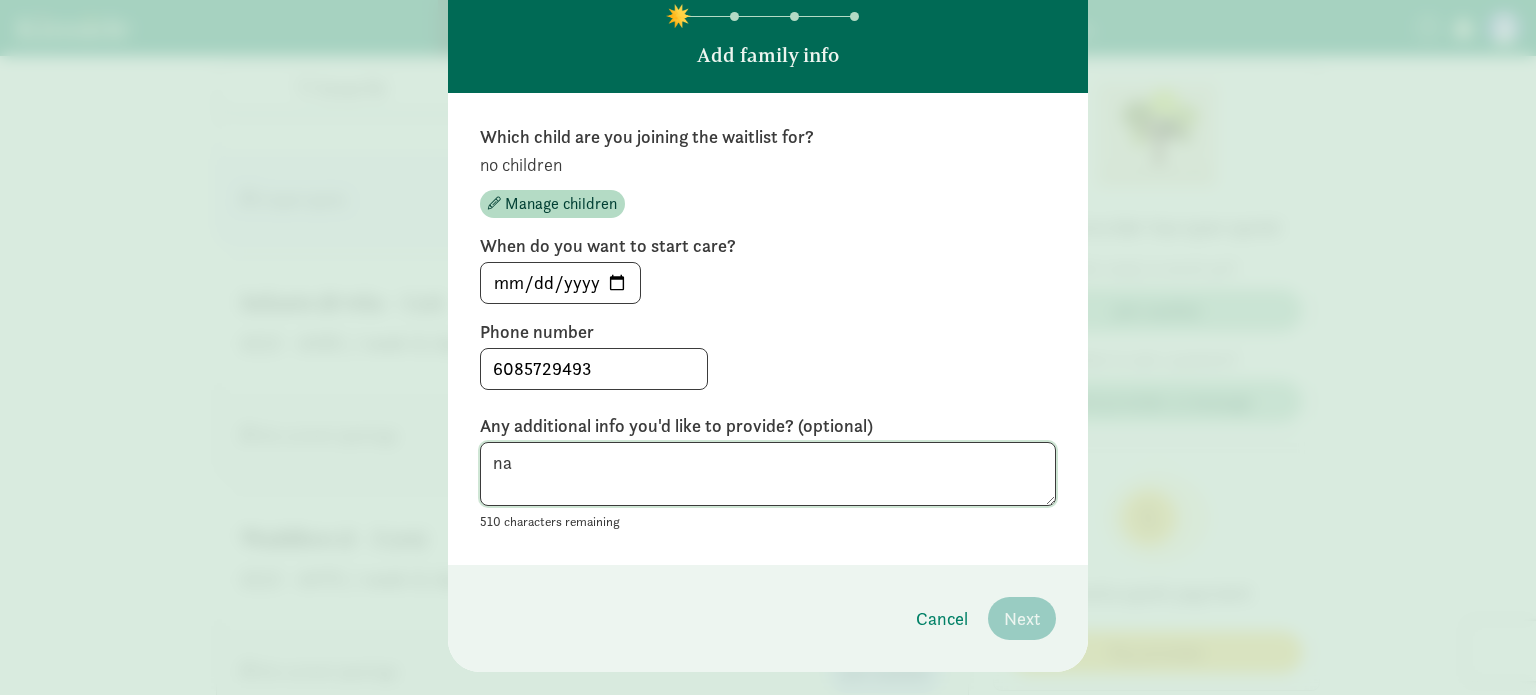 type on "n" 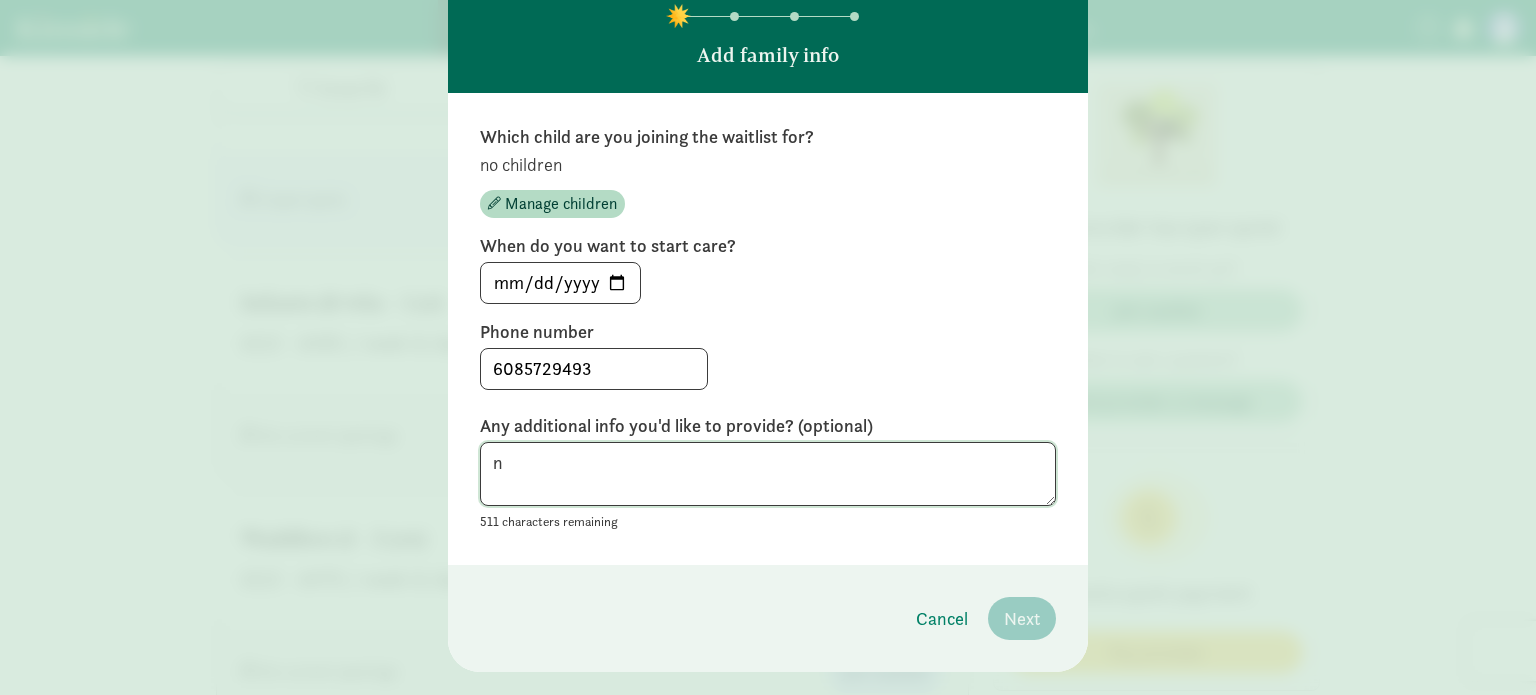 type 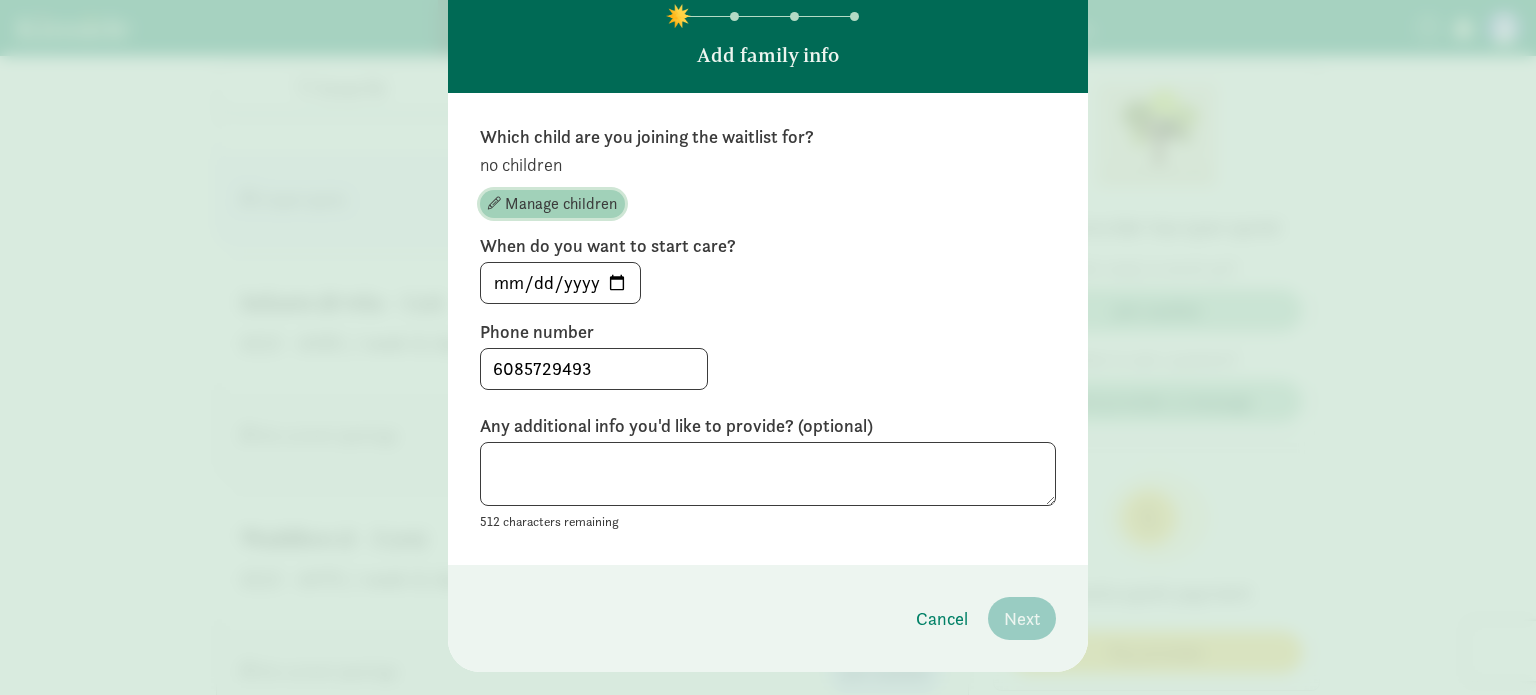 click on "Manage children" at bounding box center (561, 204) 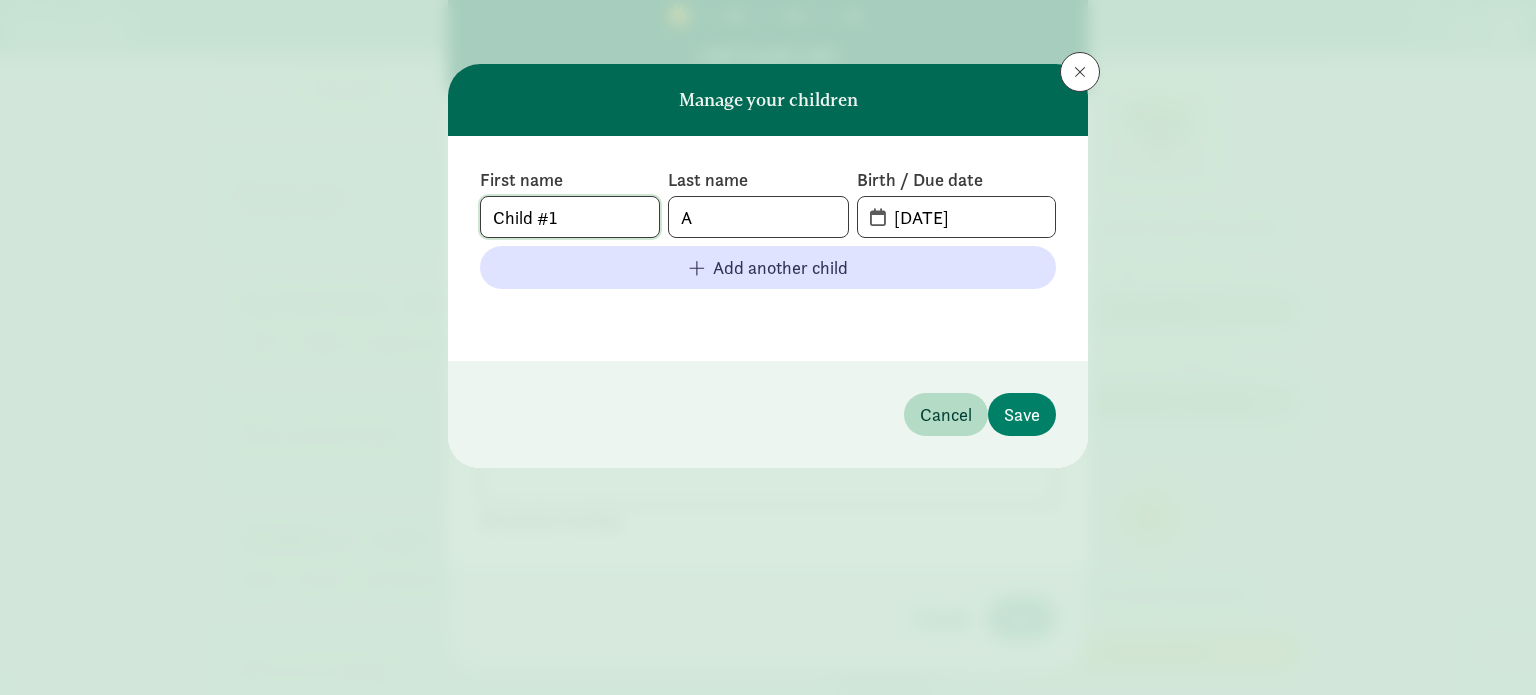 click on "Child #1" 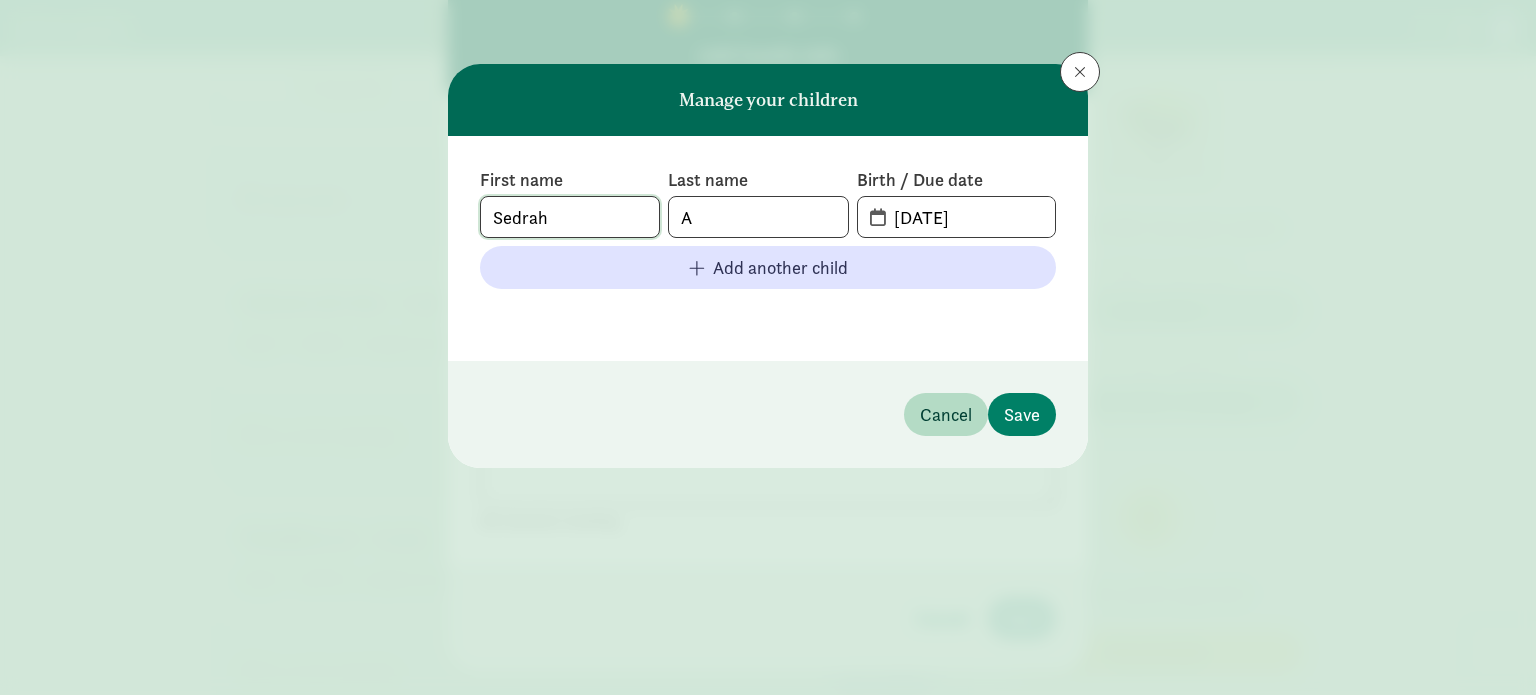type on "Sedrah" 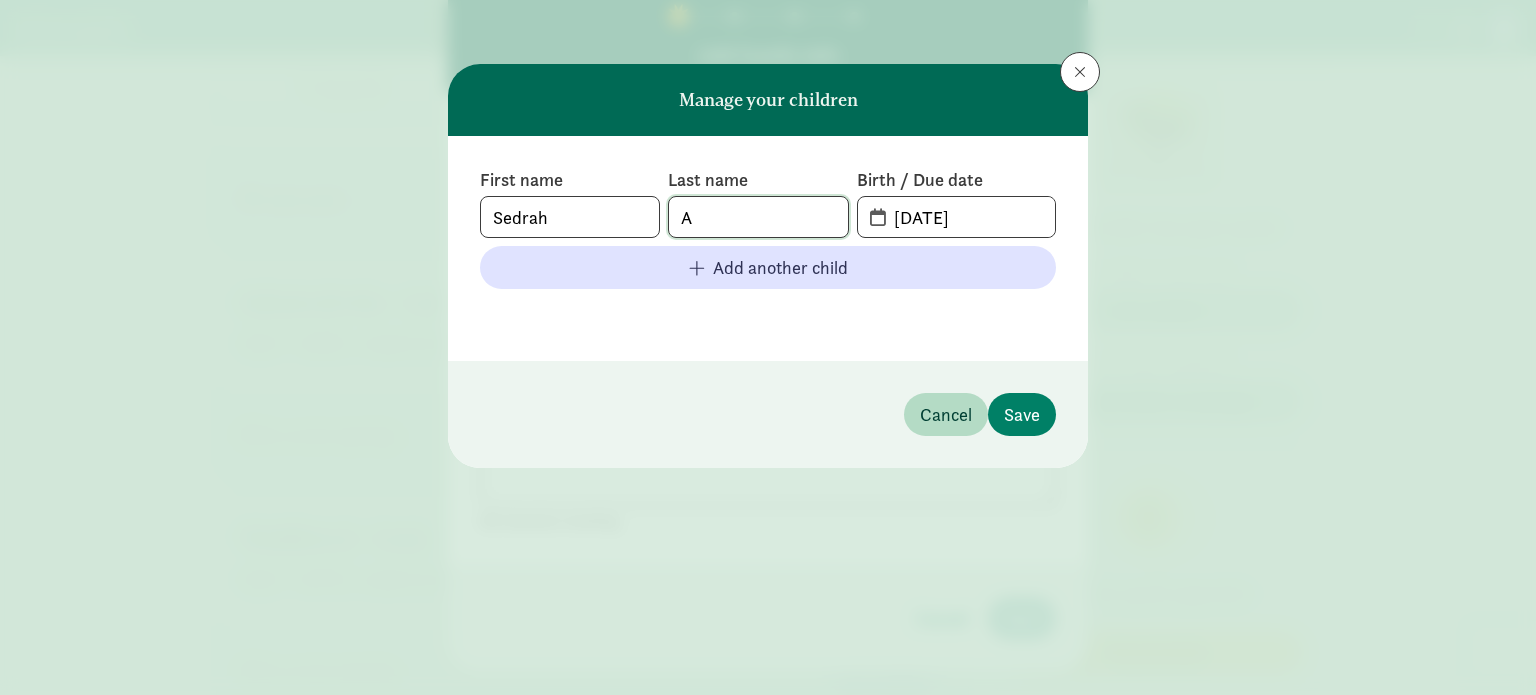 click on "A" 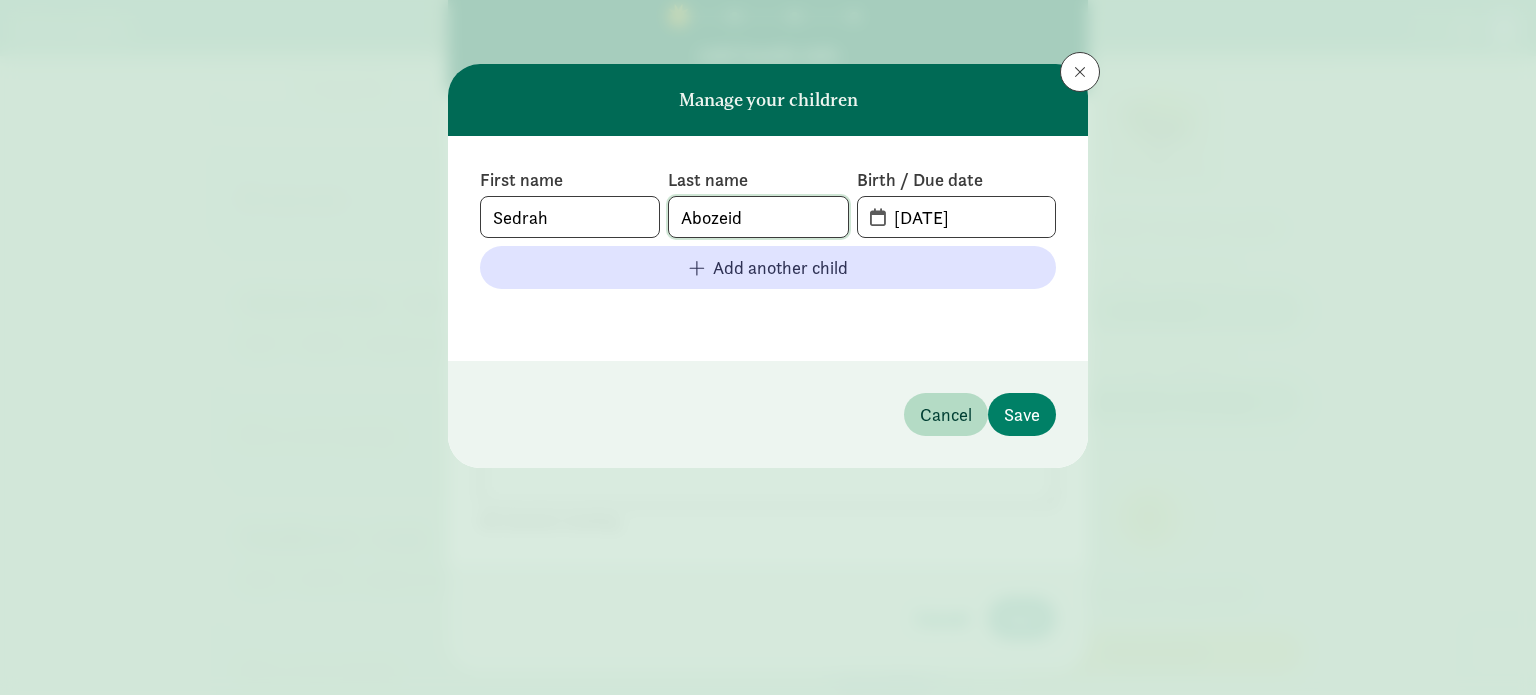 type on "Abozeid" 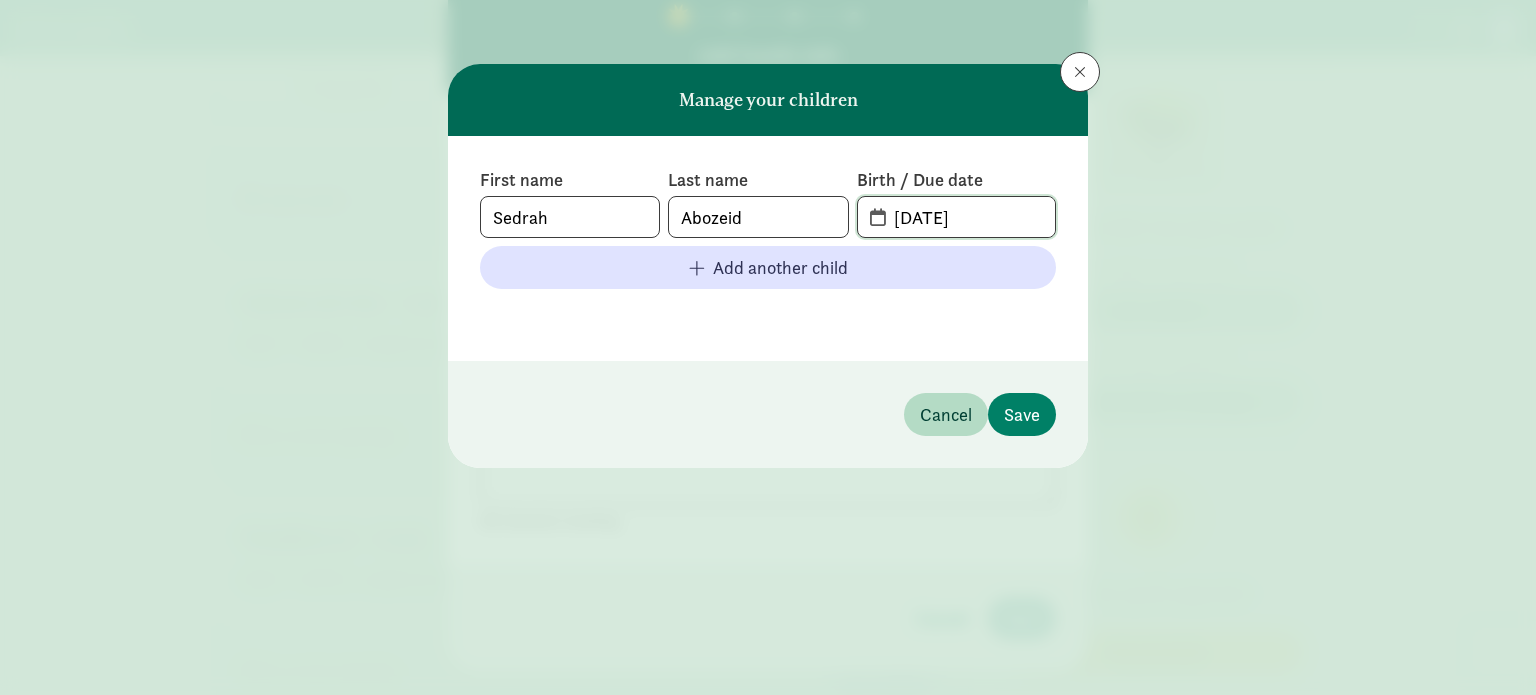 click on "07-12-2025" 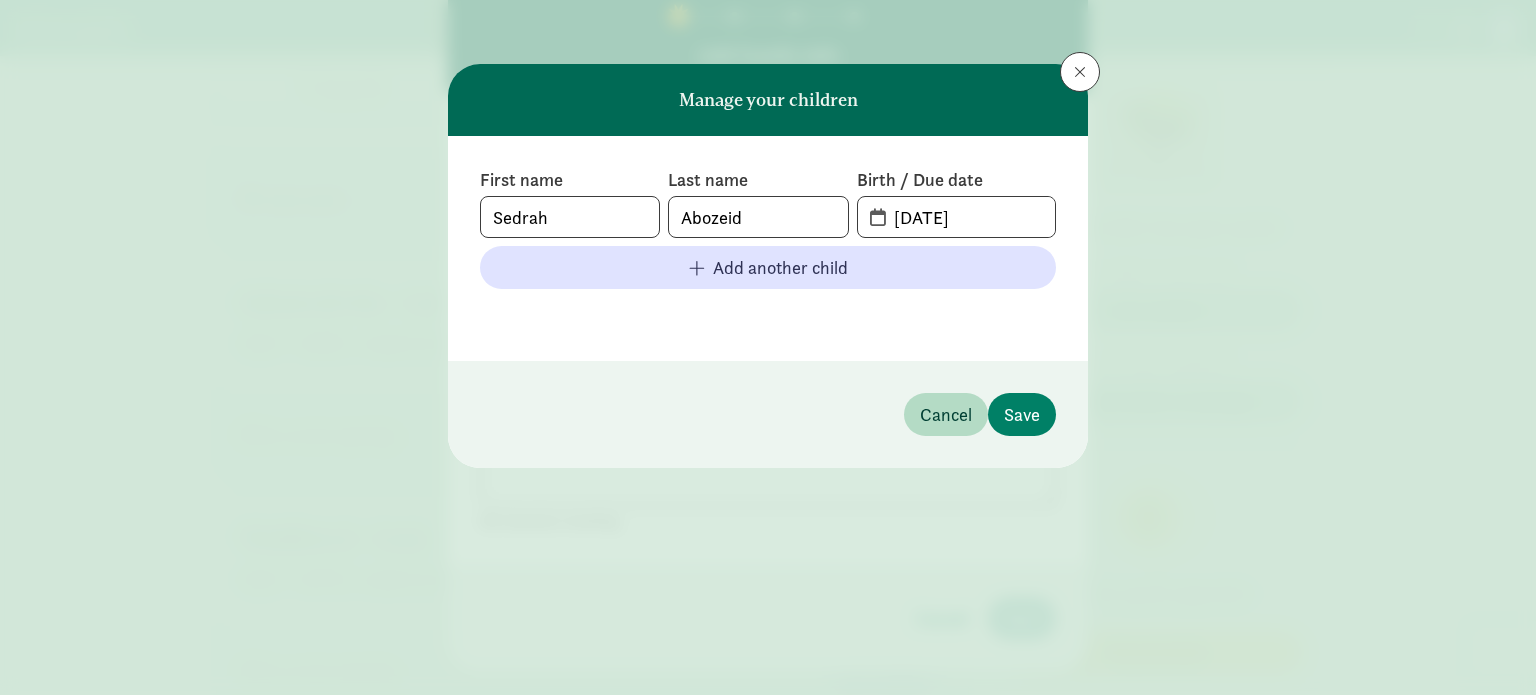 click on "07-12-2025" at bounding box center (956, 217) 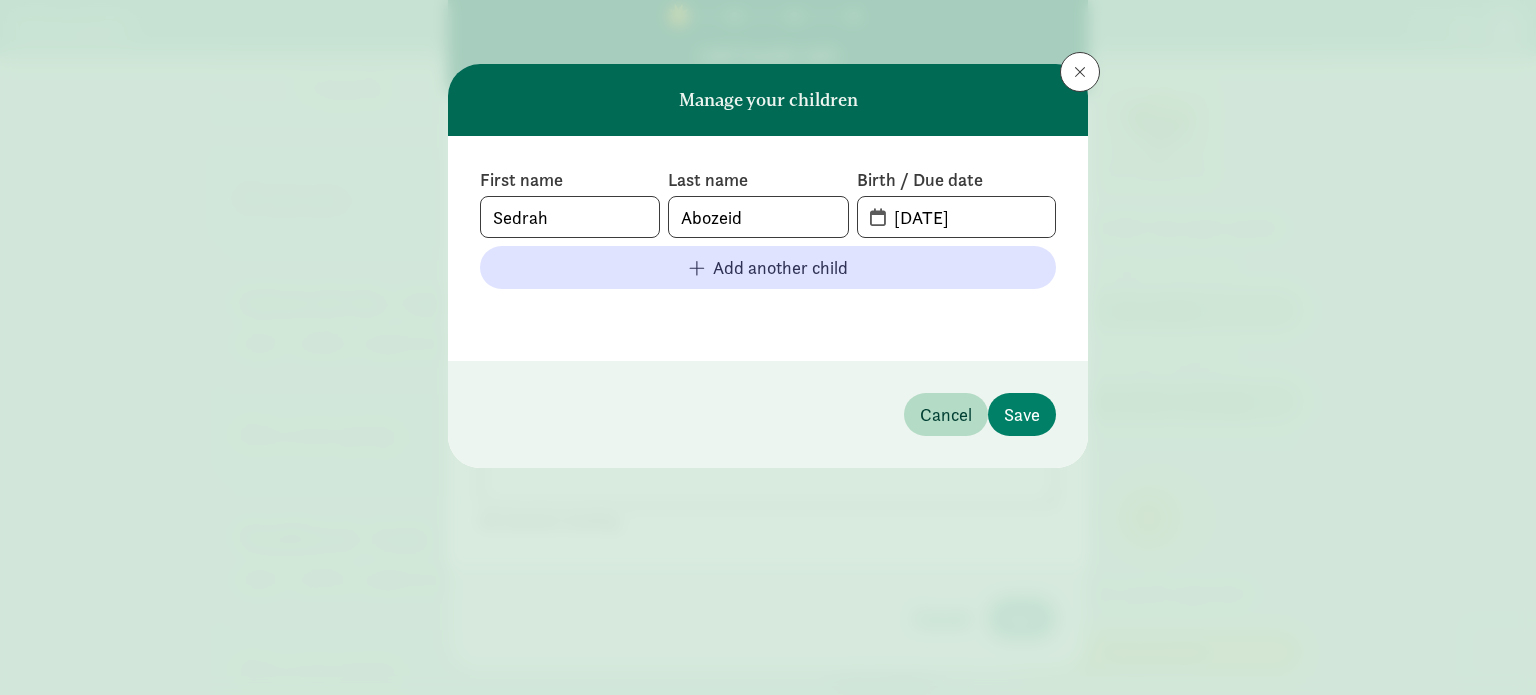 drag, startPoint x: 873, startPoint y: 219, endPoint x: 893, endPoint y: 215, distance: 20.396078 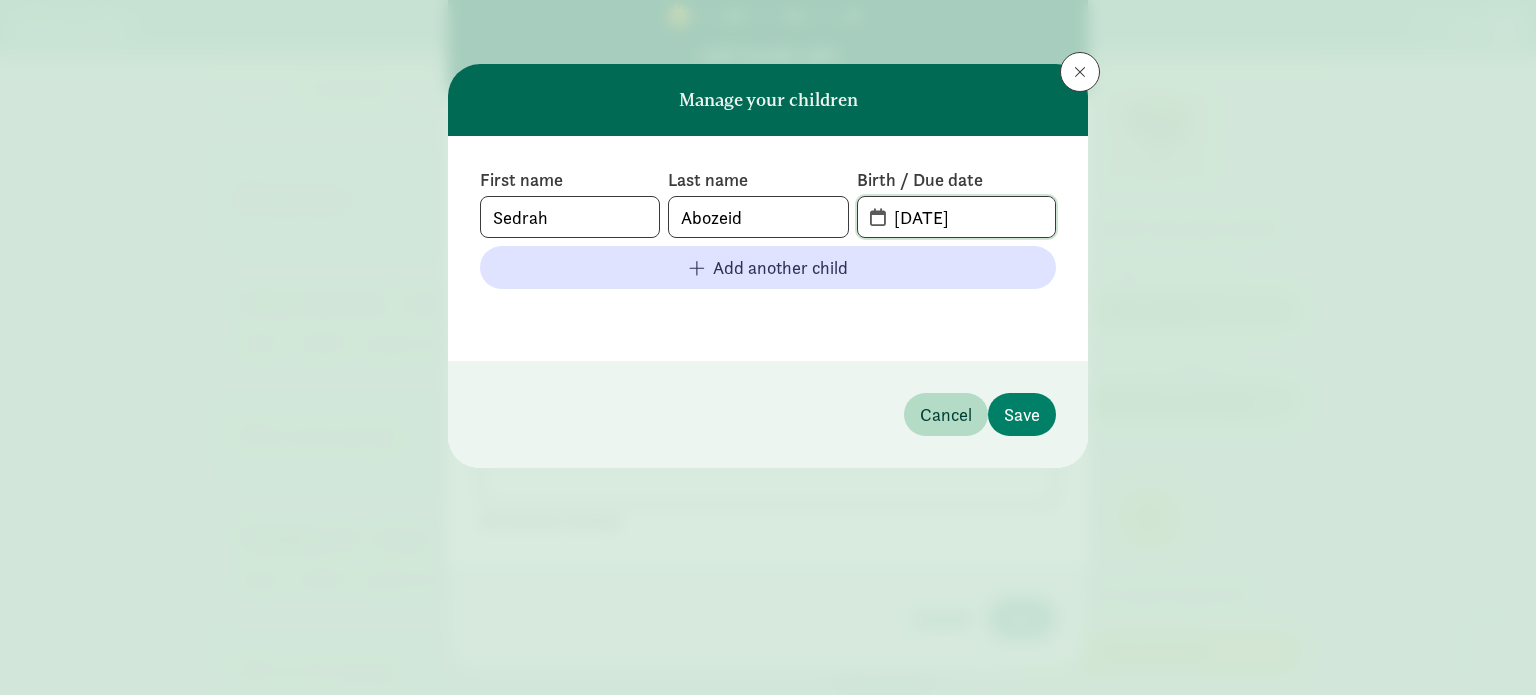 click on "07-12-2025" 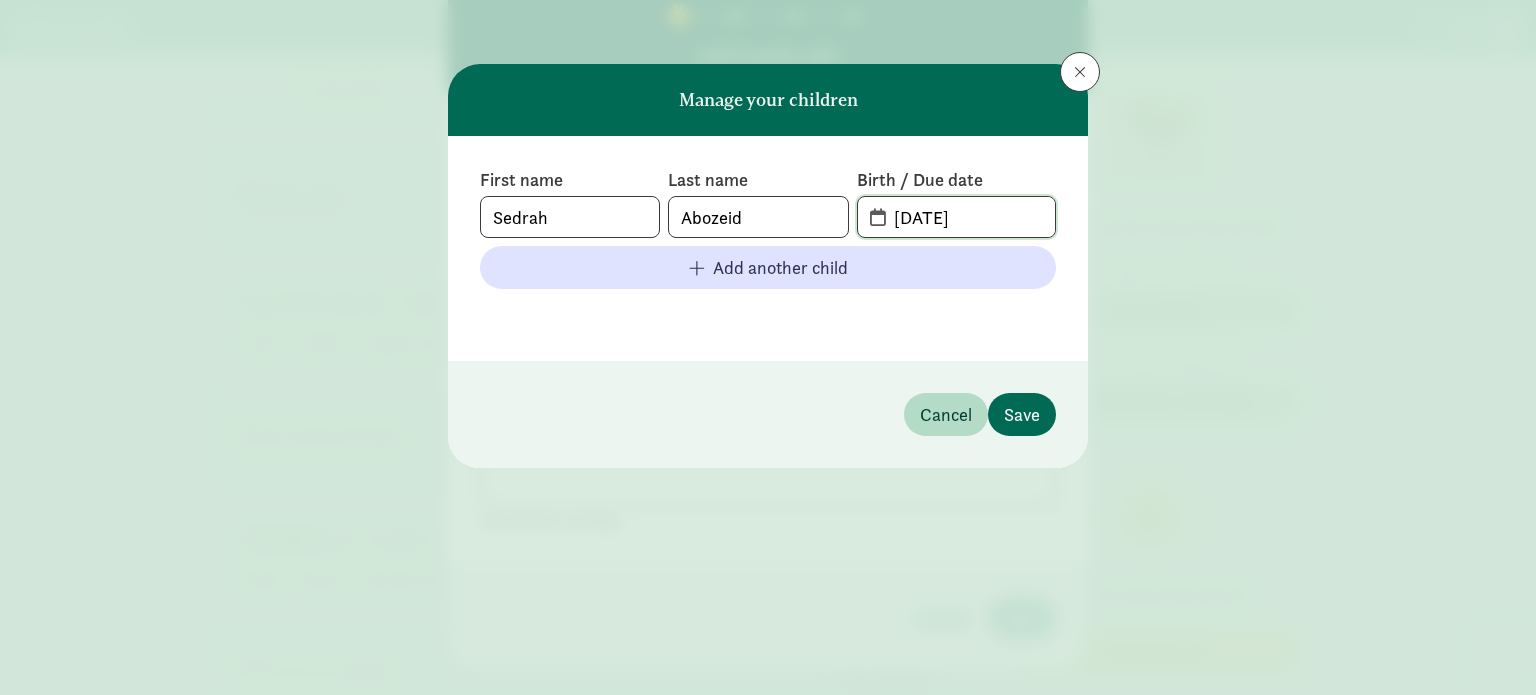 type on "01-21-2025" 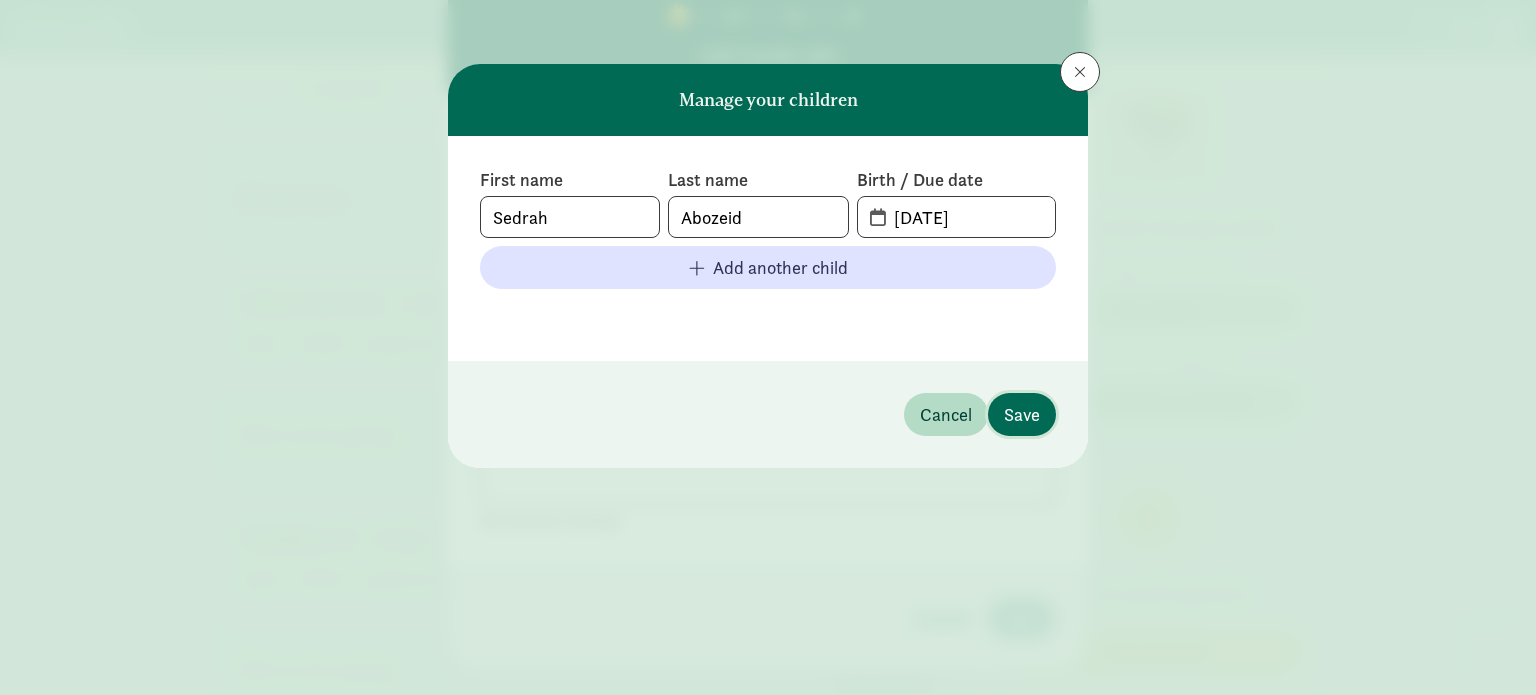 click on "Save" at bounding box center [1022, 414] 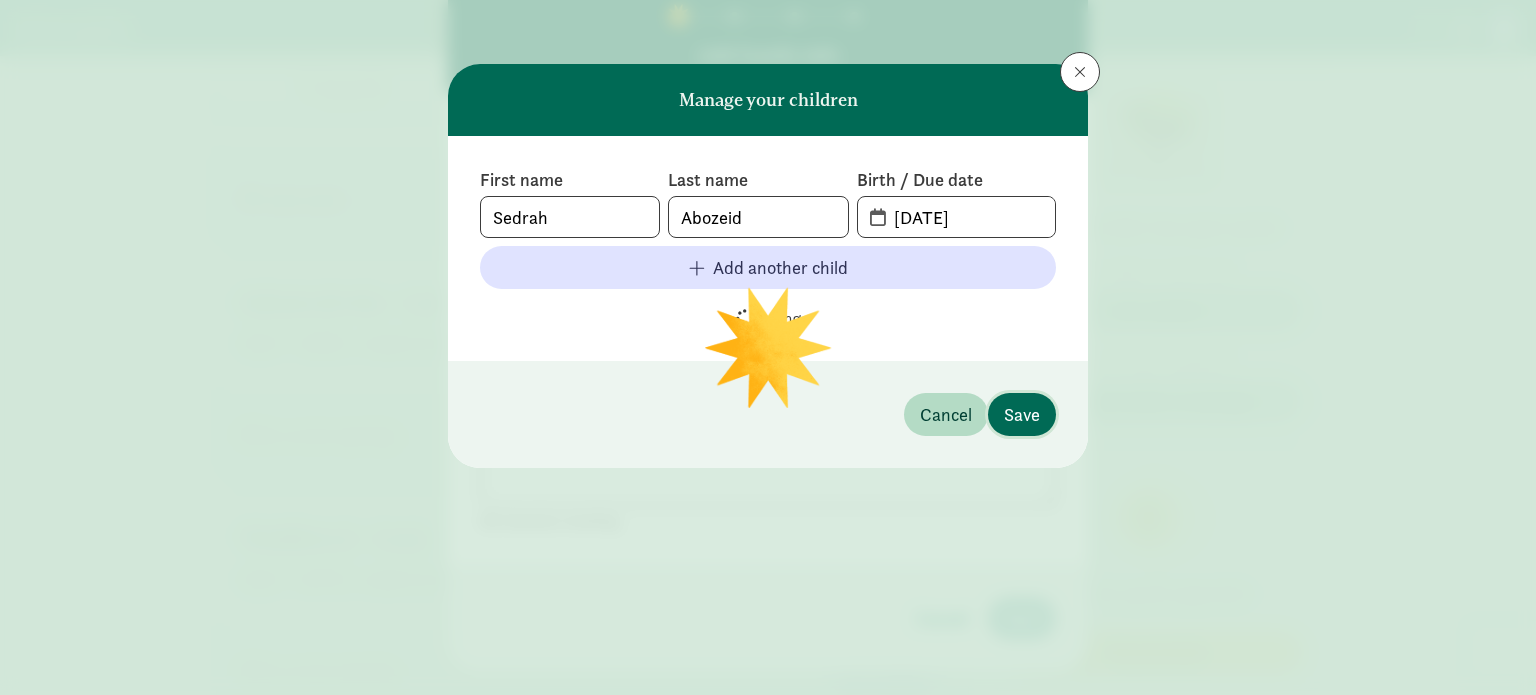 type 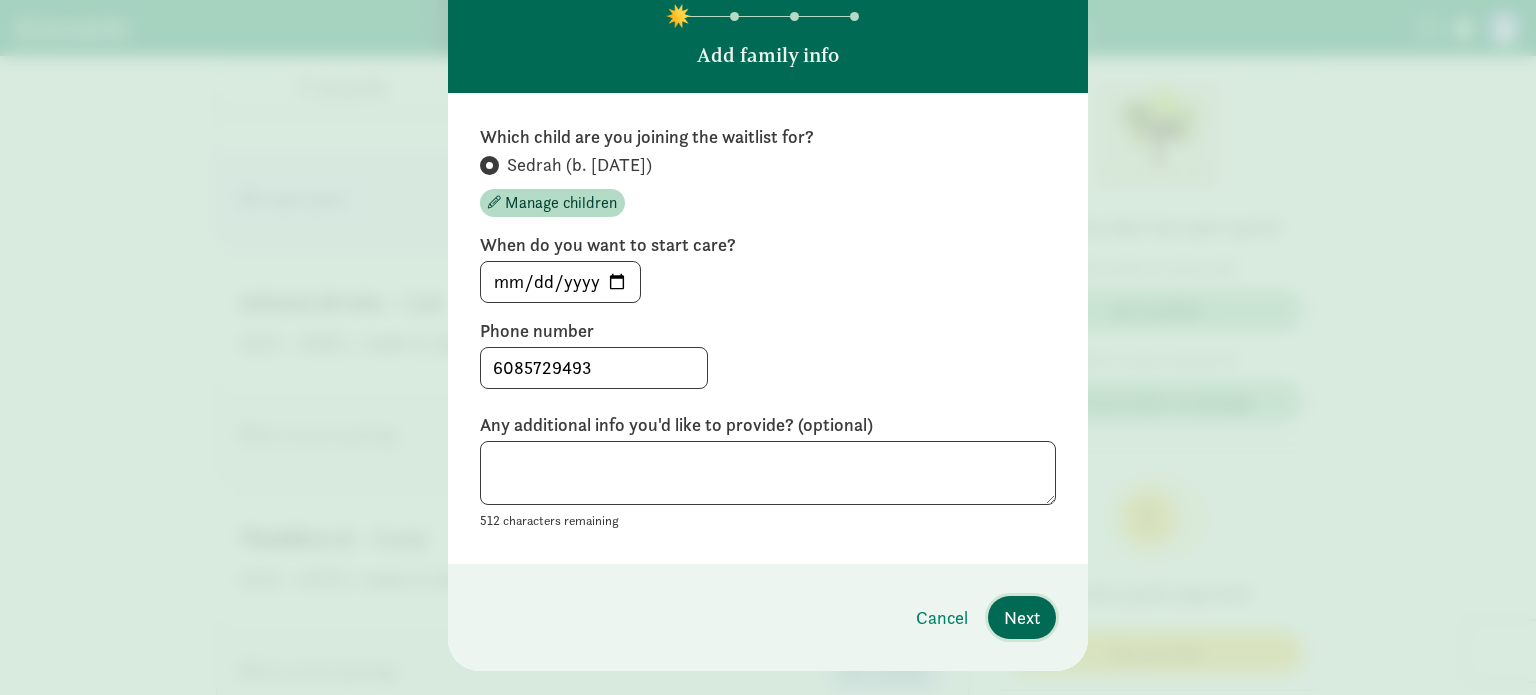 click on "Next" at bounding box center [1022, 617] 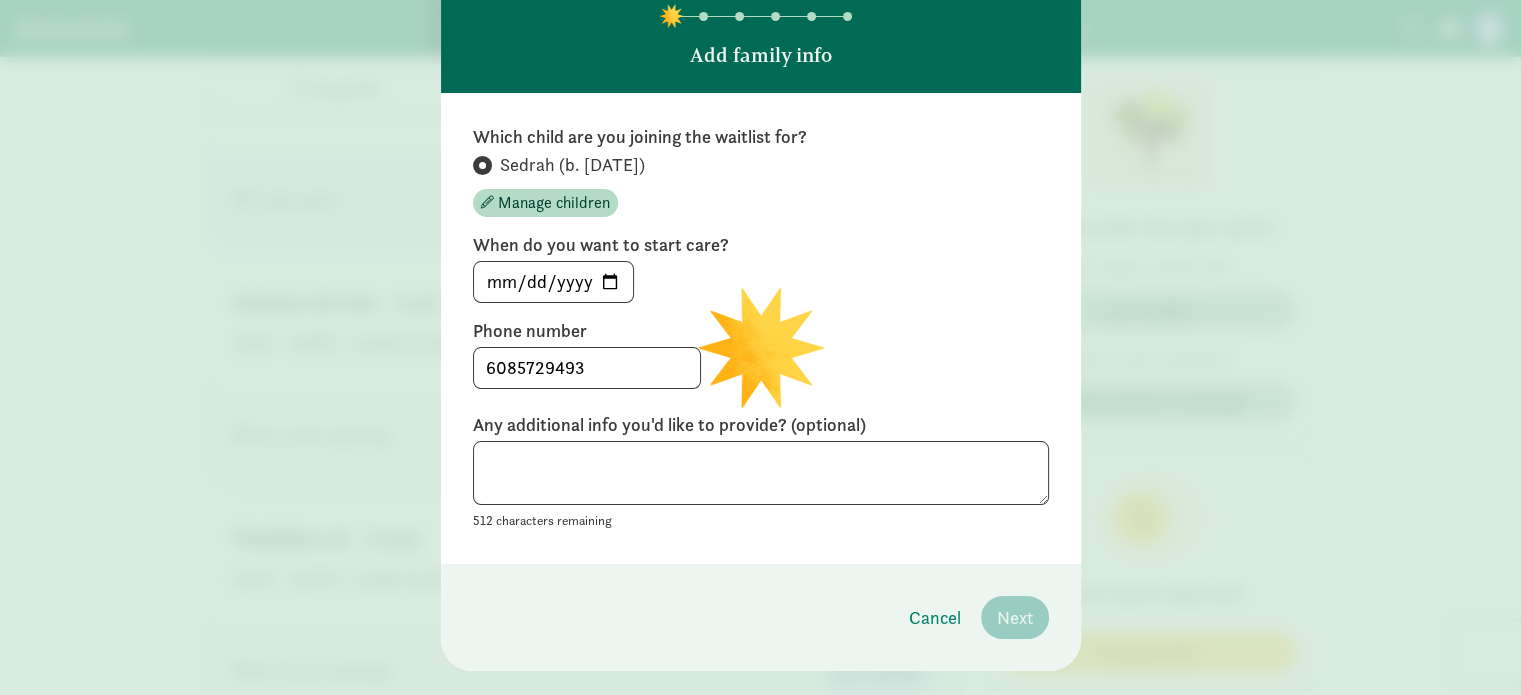 scroll, scrollTop: 0, scrollLeft: 0, axis: both 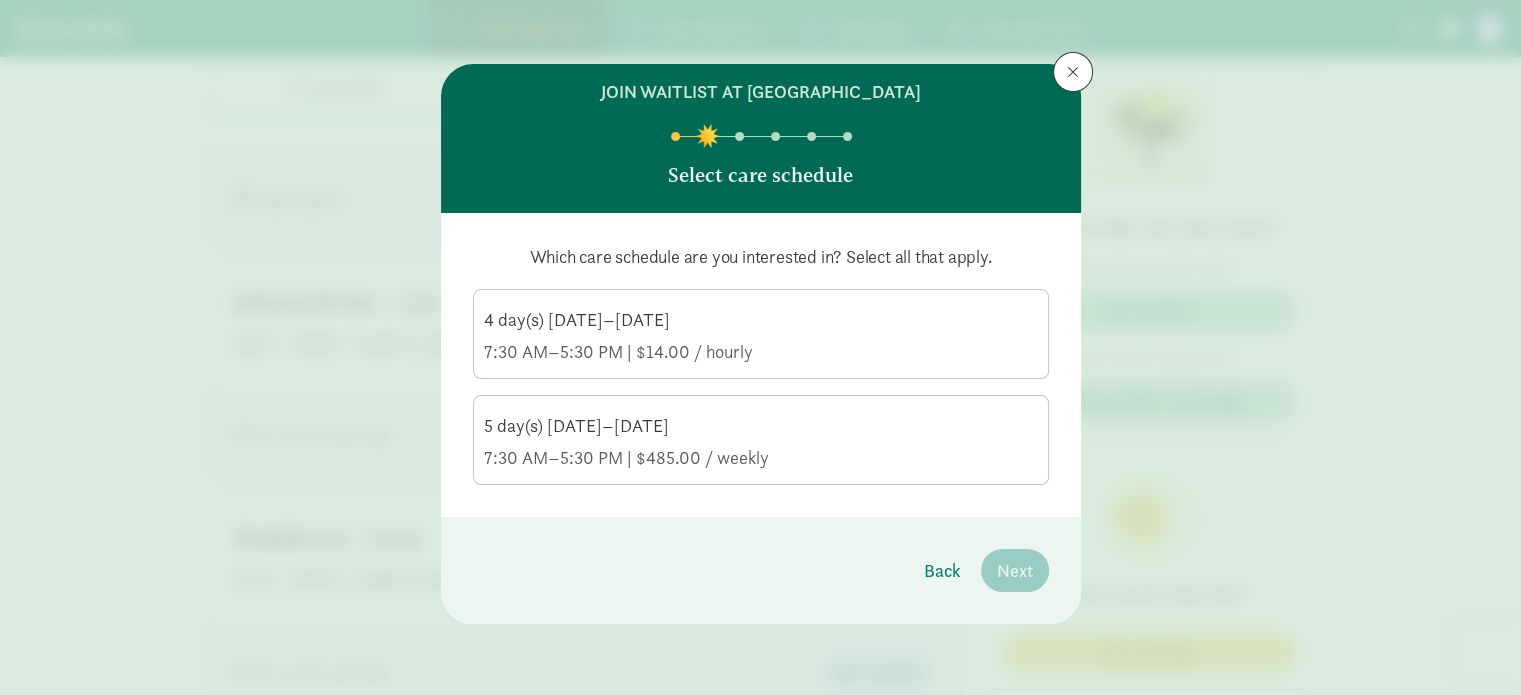 click on "5 day(s) Monday–Friday 7:30 AM–5:30 PM | $485.00 / weekly" at bounding box center (761, 442) 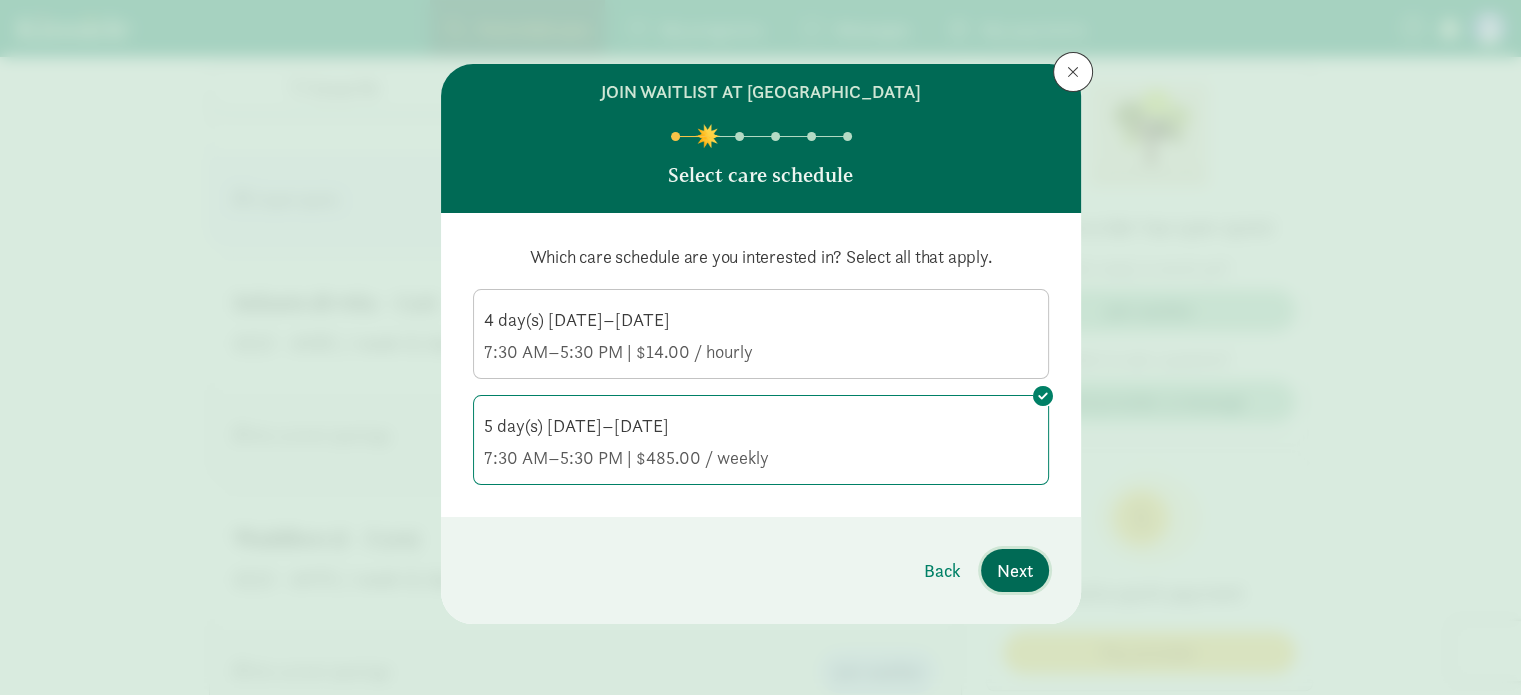 click on "Next" at bounding box center (1015, 570) 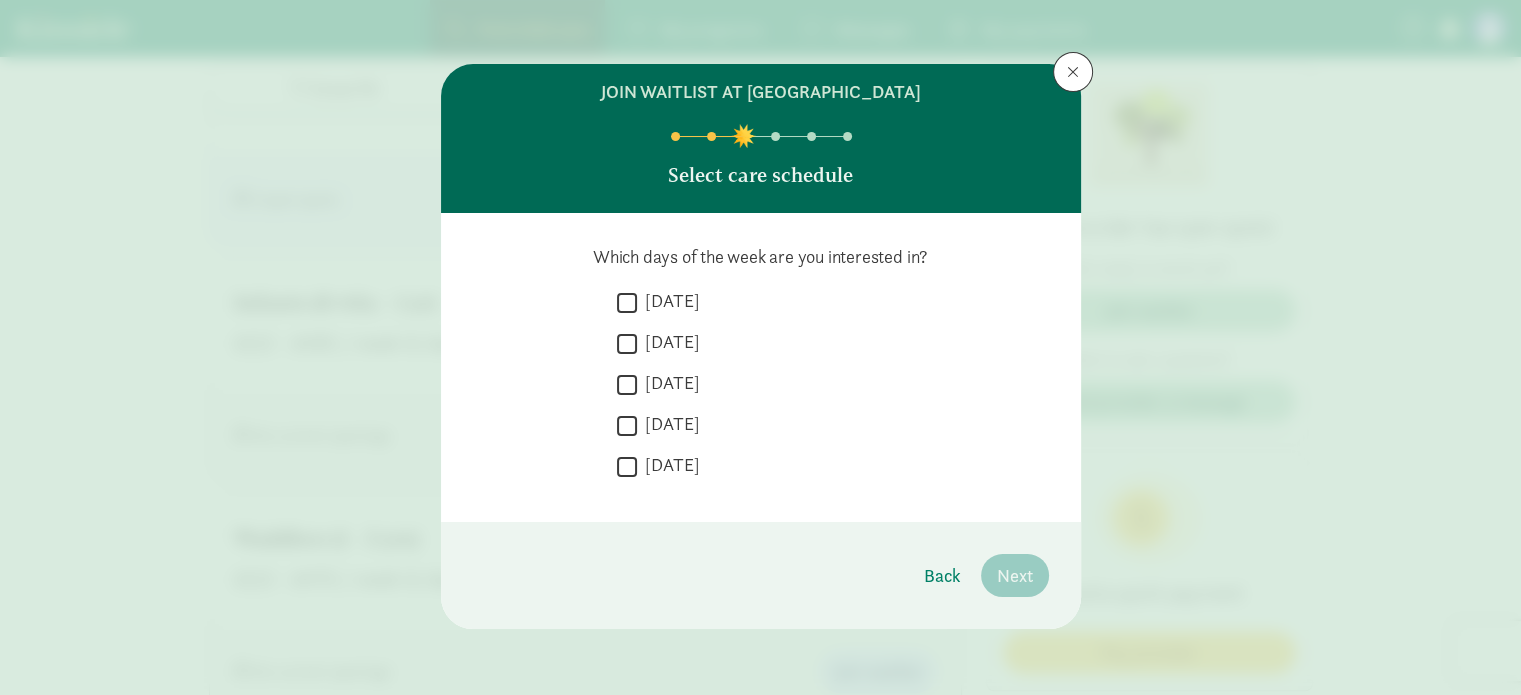 click on "Monday" at bounding box center (627, 302) 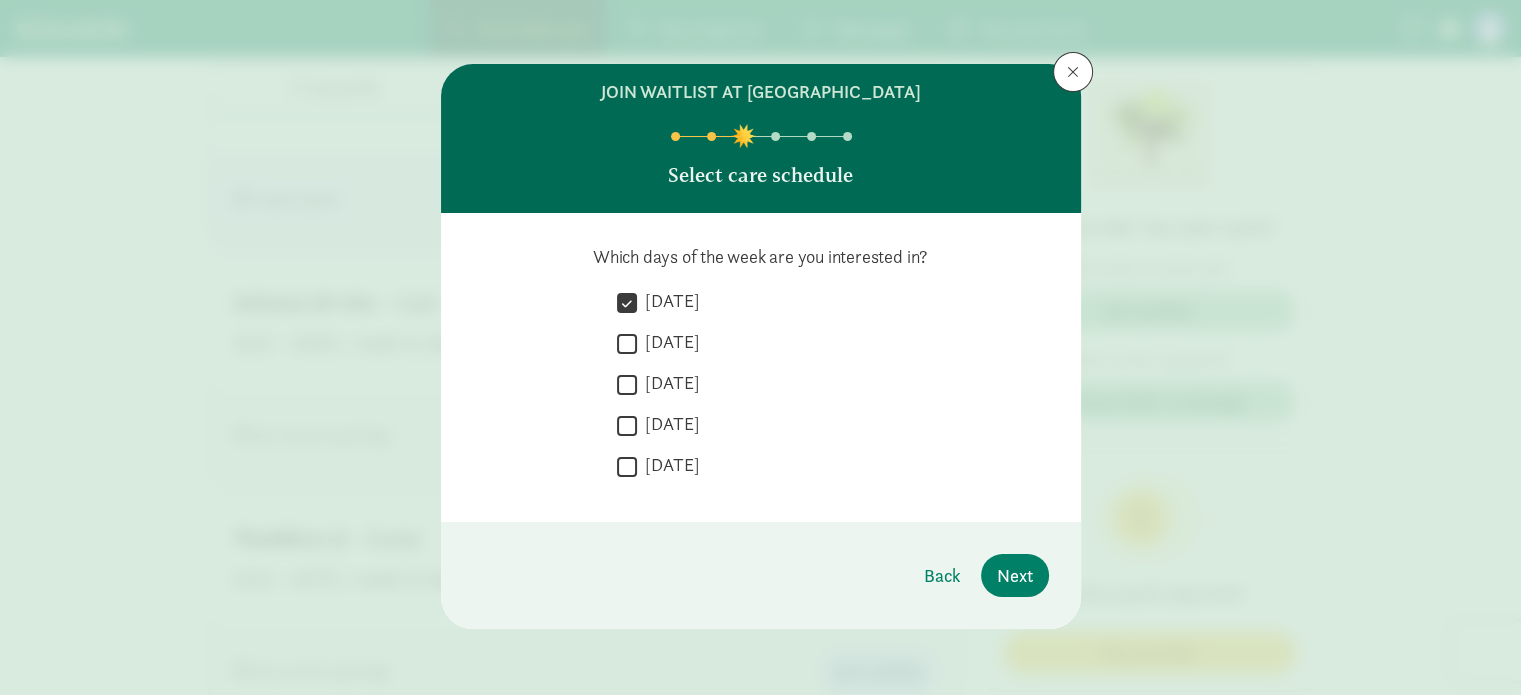 click on "Tuesday" at bounding box center [627, 343] 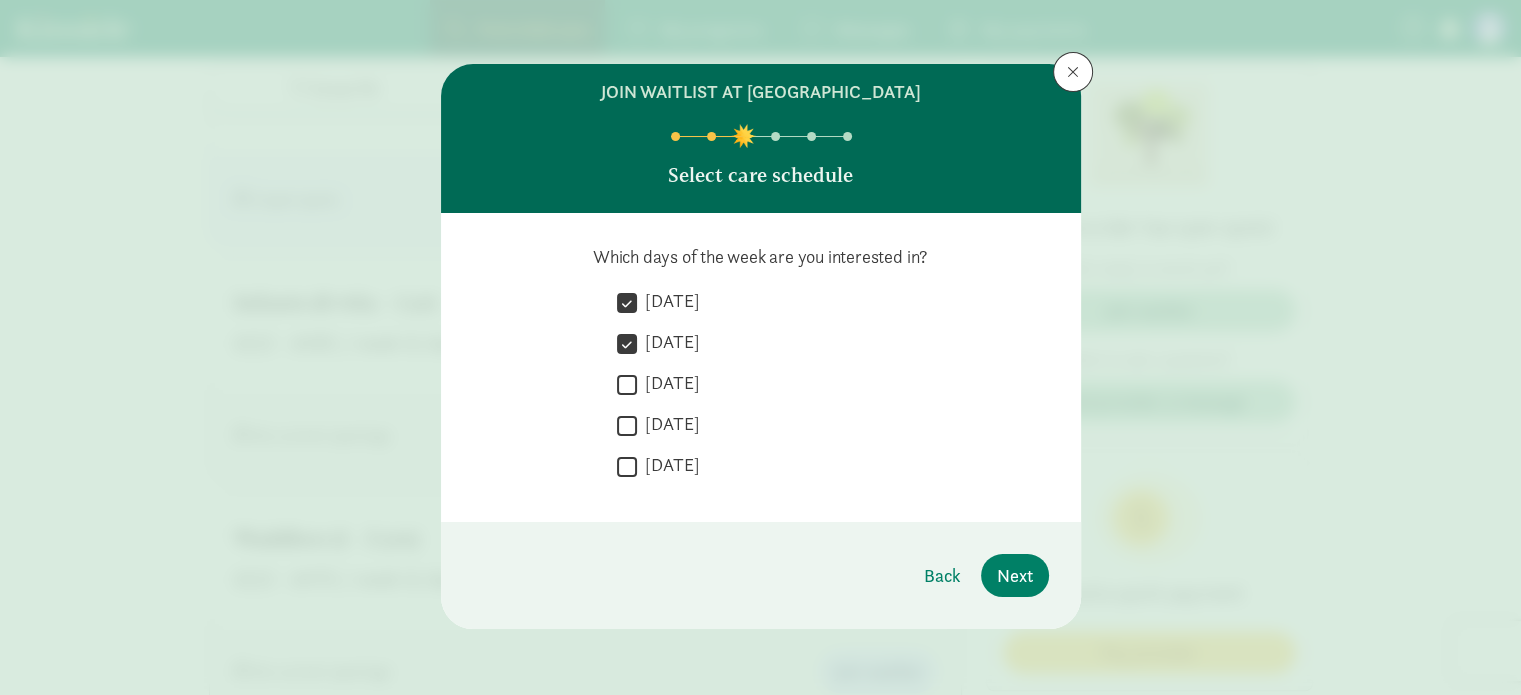 click on "Wednesday" at bounding box center (627, 384) 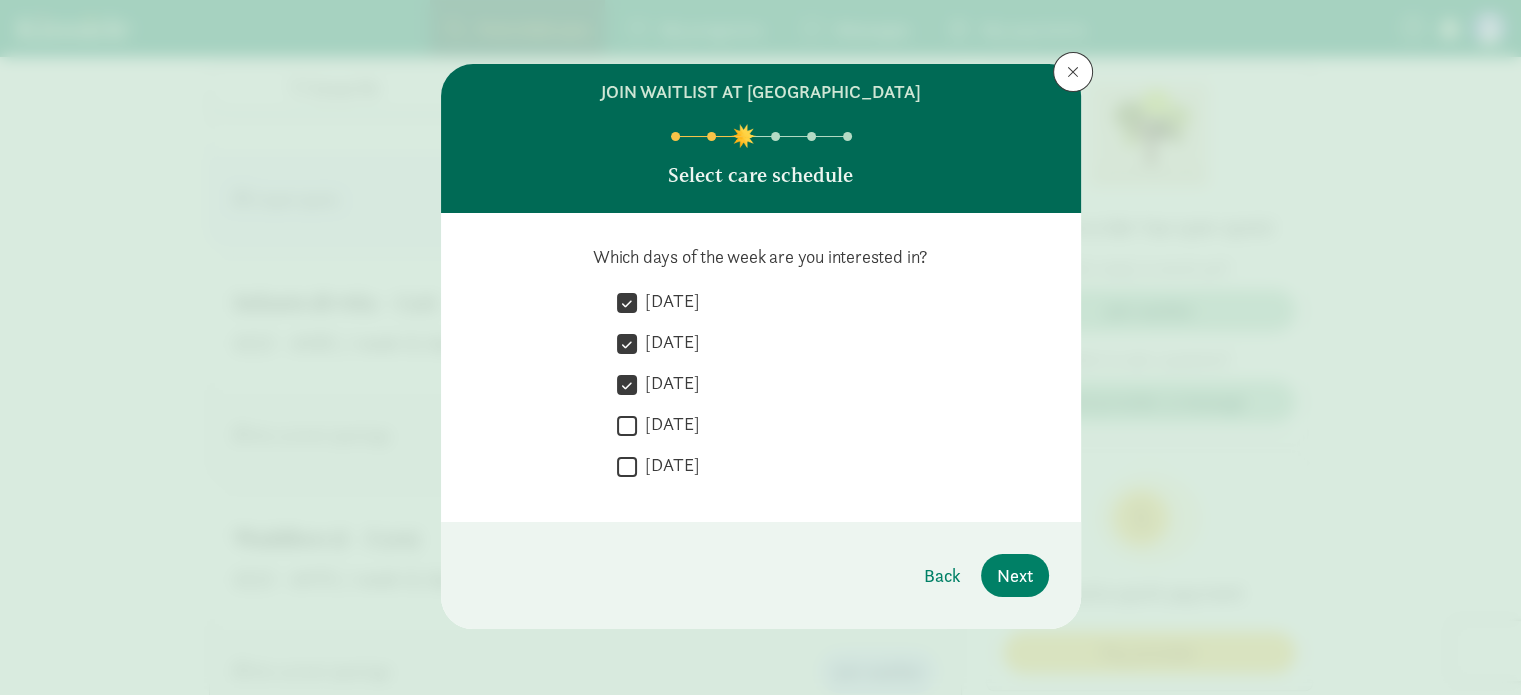 click on "Thursday" at bounding box center [627, 425] 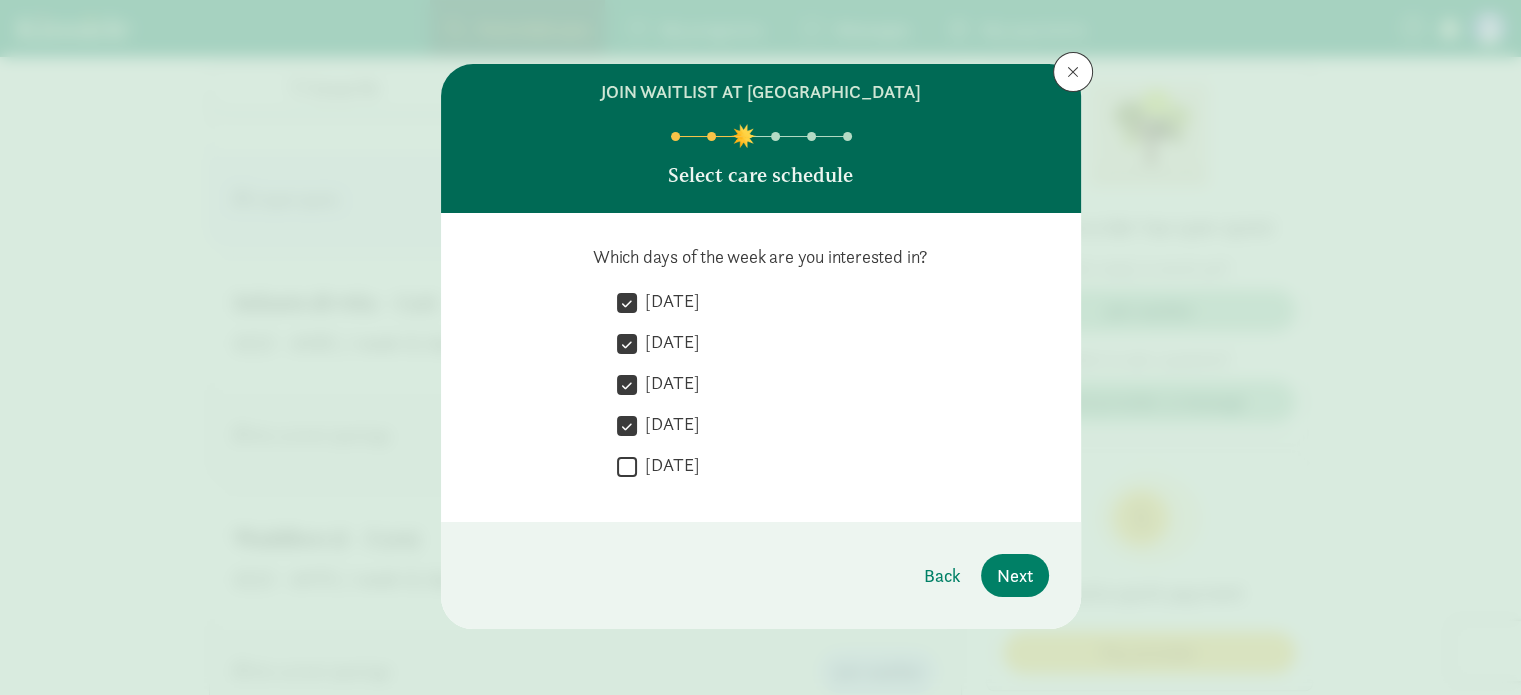 click on "Friday" at bounding box center [627, 466] 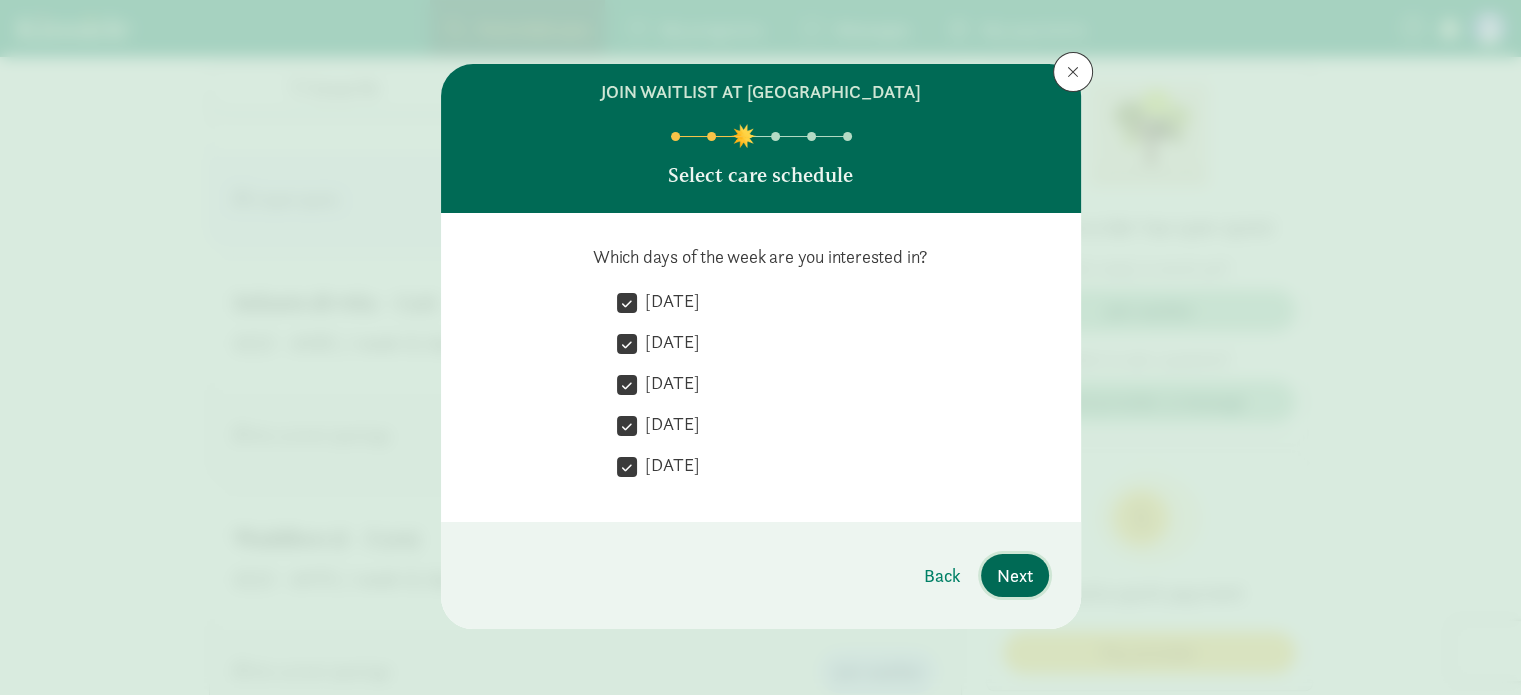 click on "Next" at bounding box center [1015, 575] 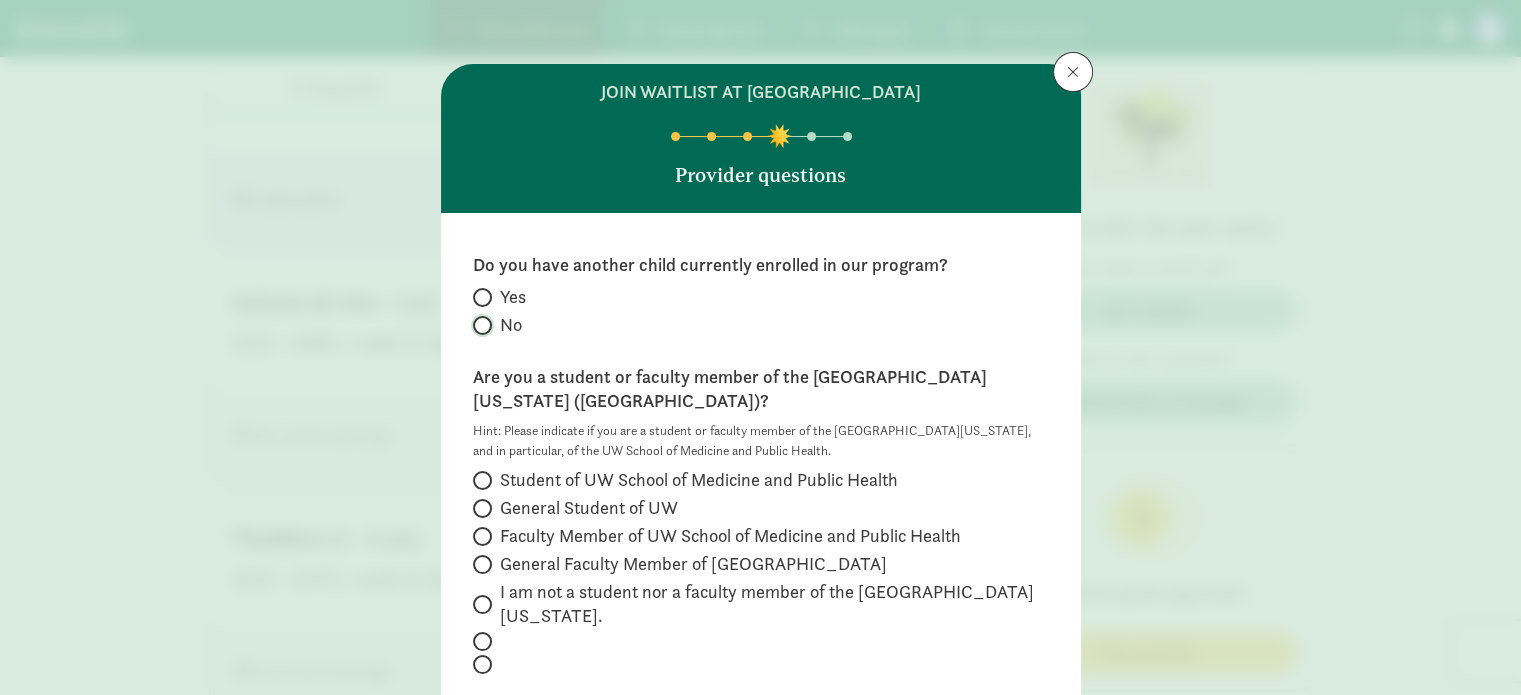 click on "No" at bounding box center (479, 325) 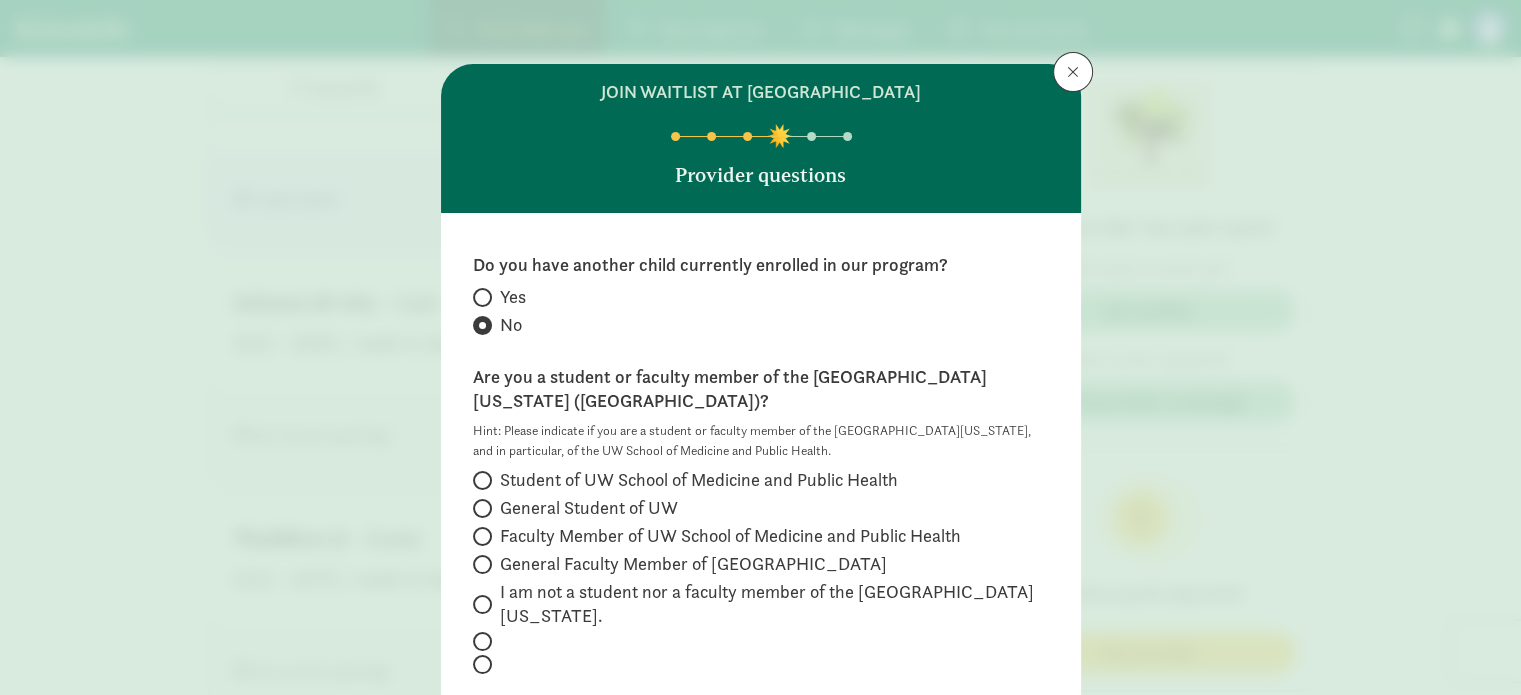click at bounding box center (482, 564) 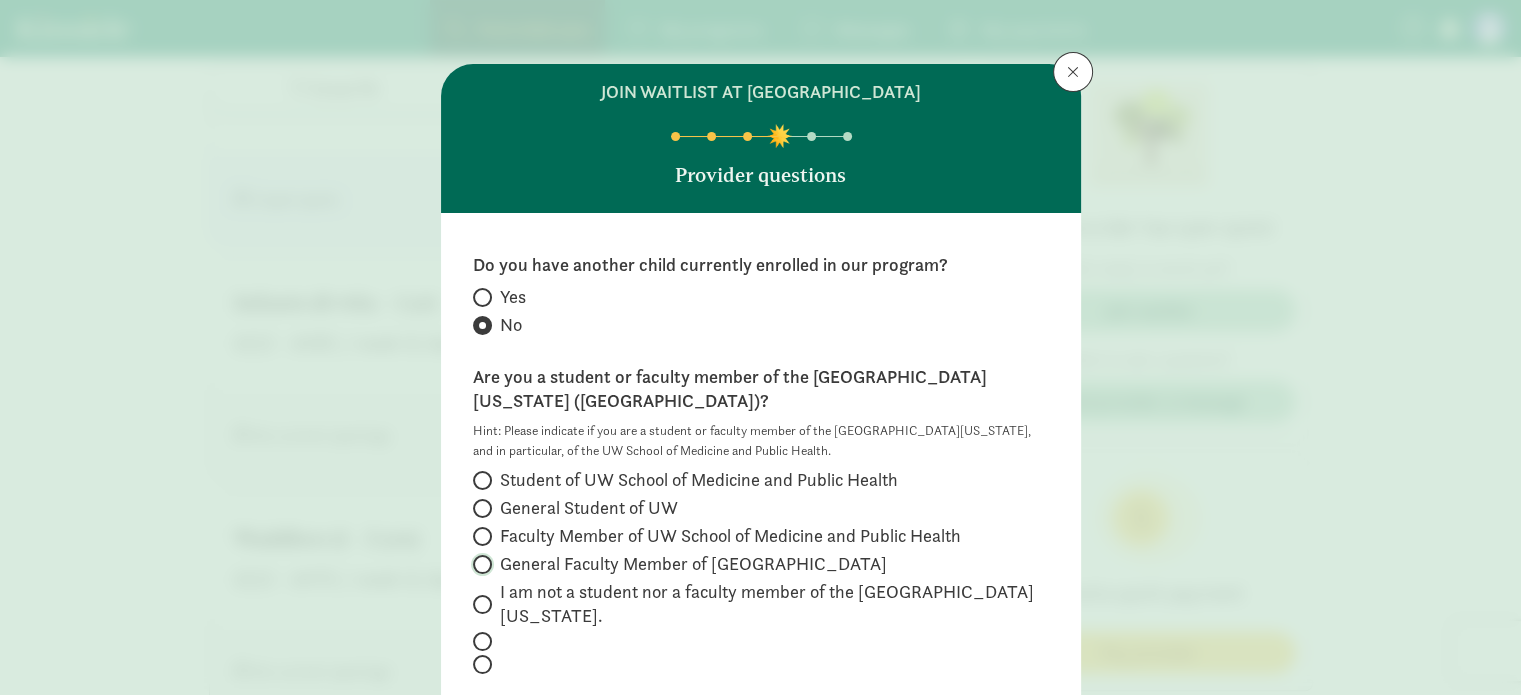 click on "General Faculty Member of UW" at bounding box center [479, 564] 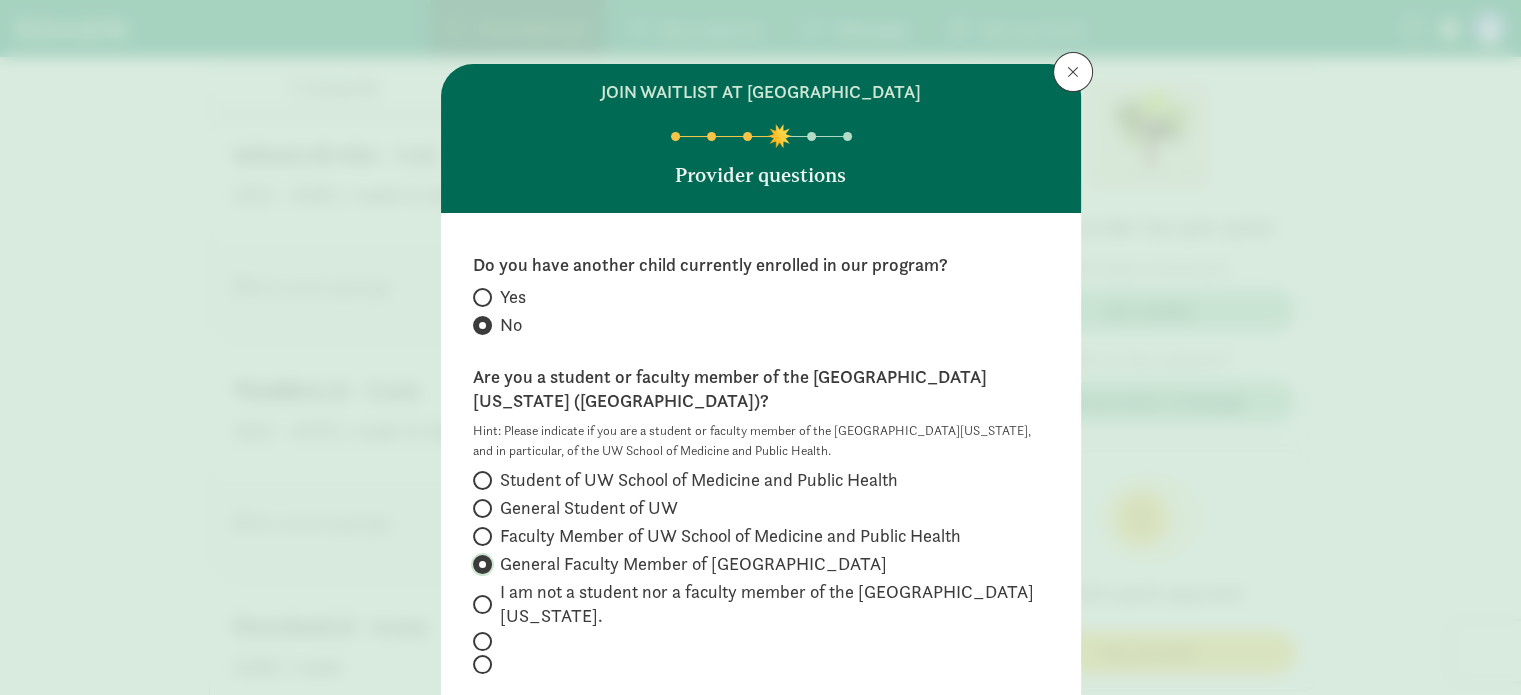scroll, scrollTop: 1391, scrollLeft: 0, axis: vertical 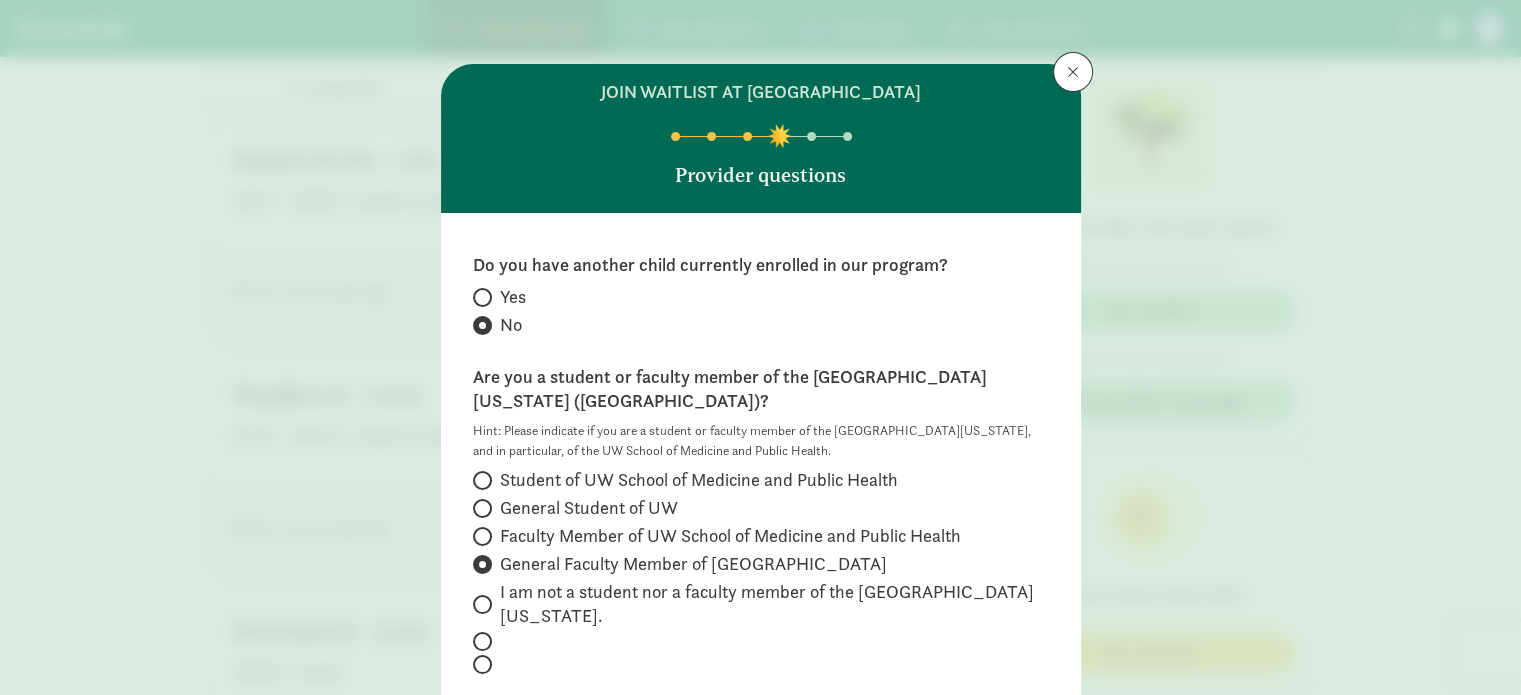 click on "Hint: Please indicate if you are a student or faculty member of the University of Wisconsin, and in particular, of the UW School of Medicine and Public Health." 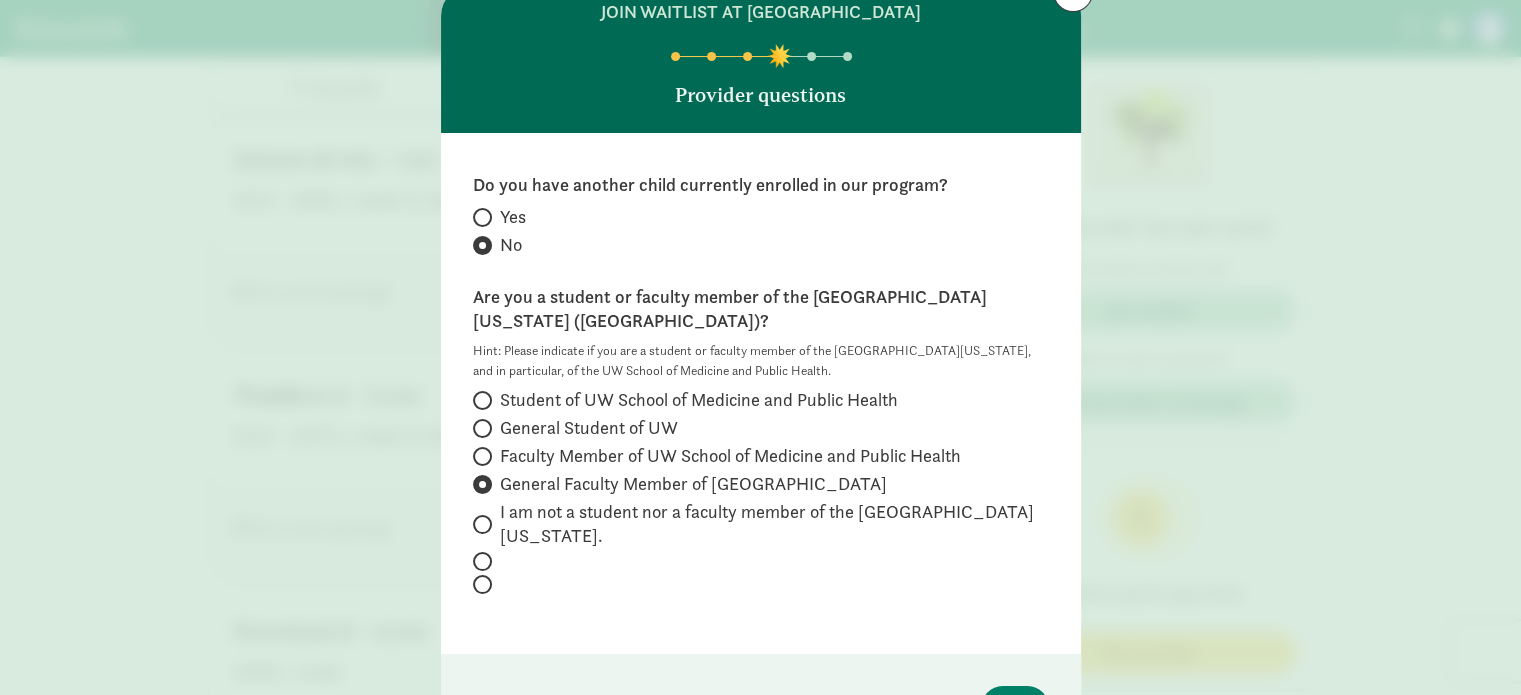 scroll, scrollTop: 120, scrollLeft: 0, axis: vertical 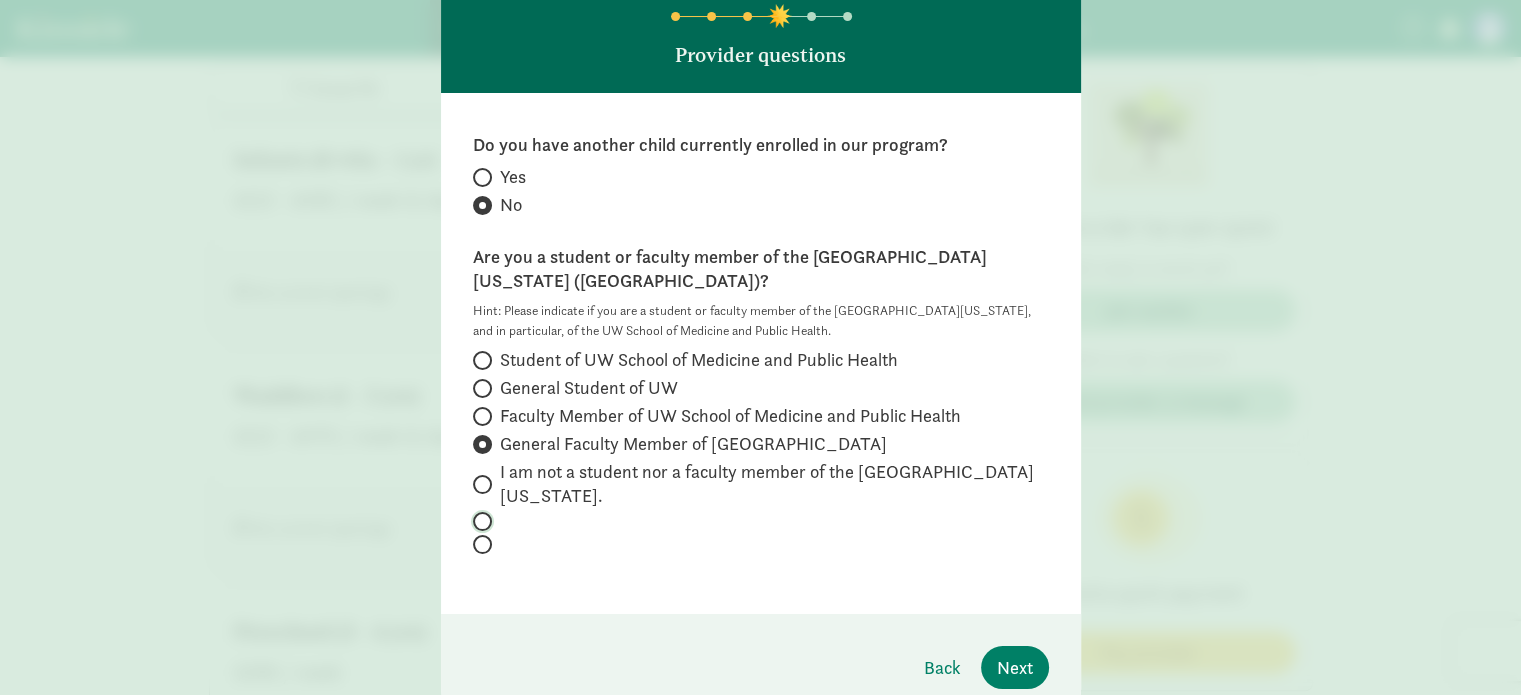 click at bounding box center (479, 521) 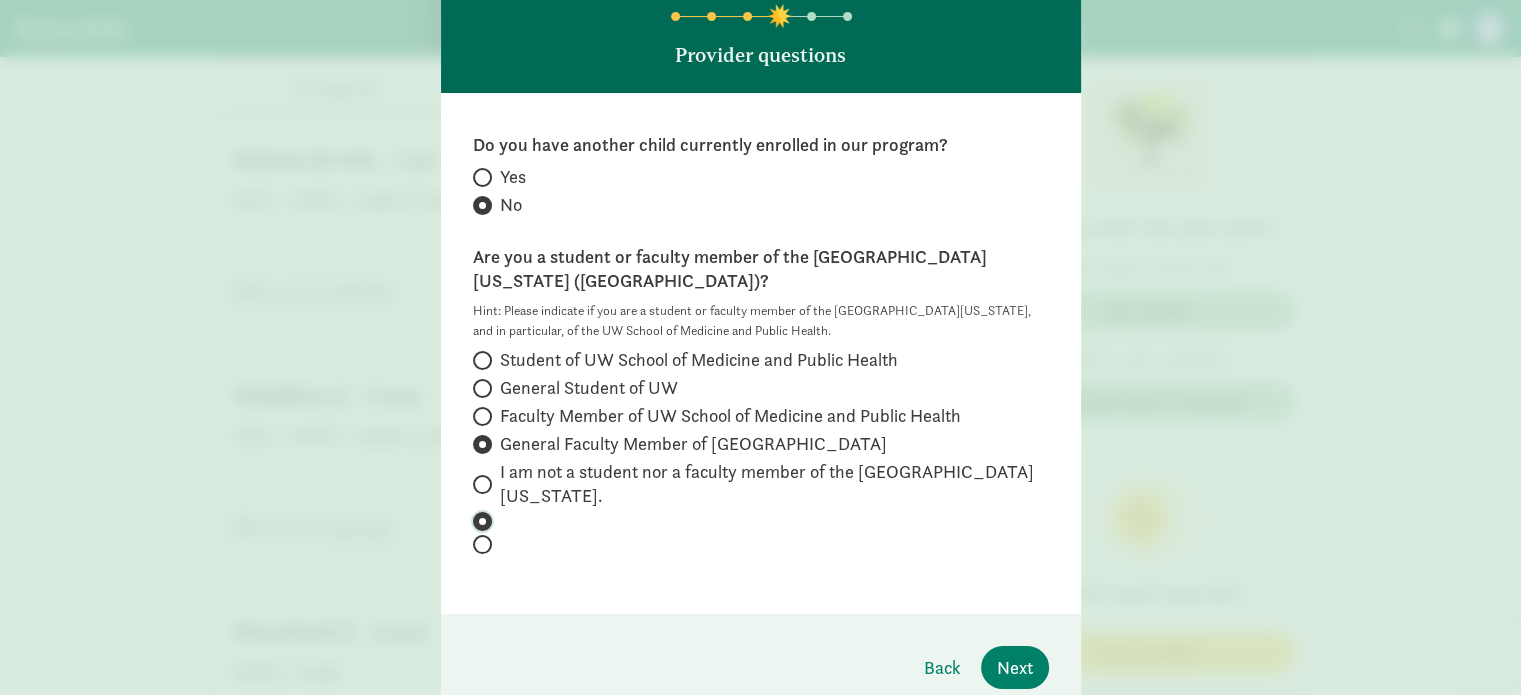 radio on "true" 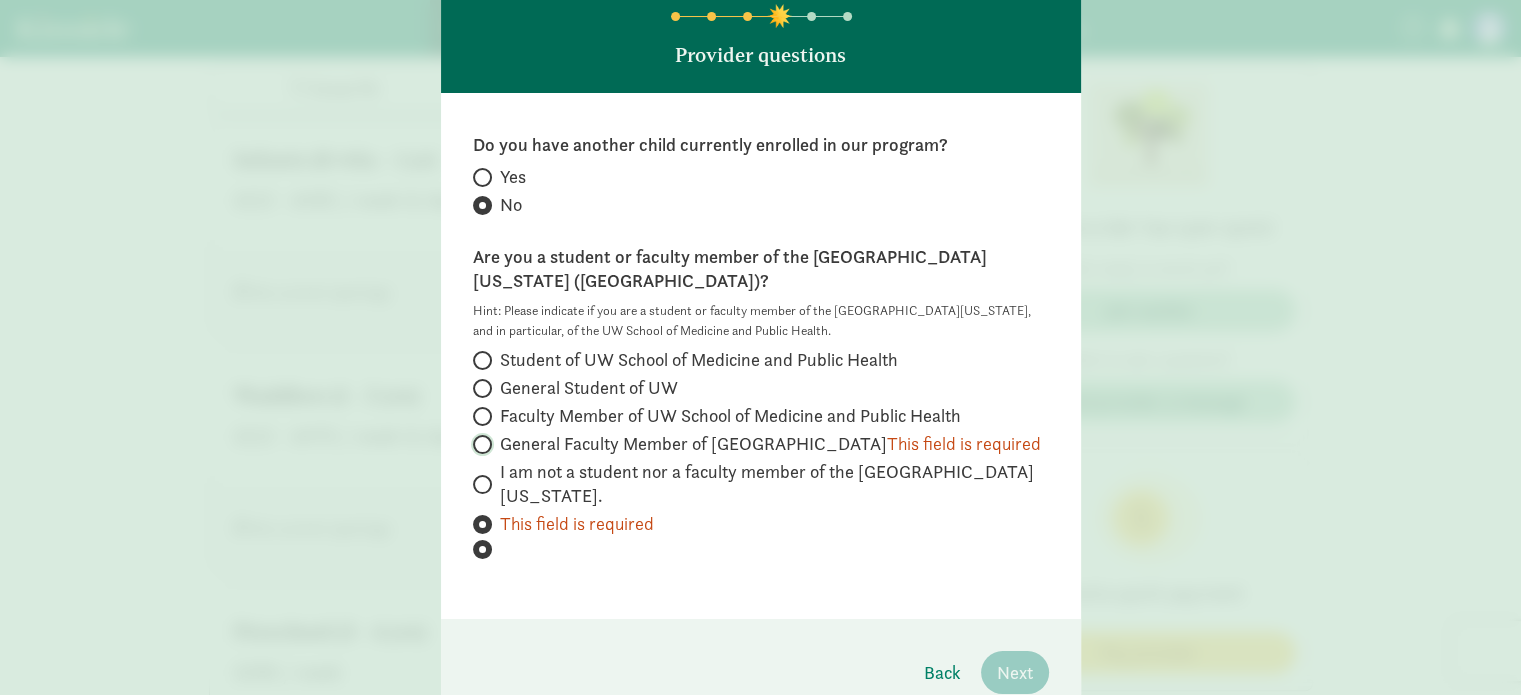 click on "General Faculty Member of UW   This field is required" at bounding box center (479, 444) 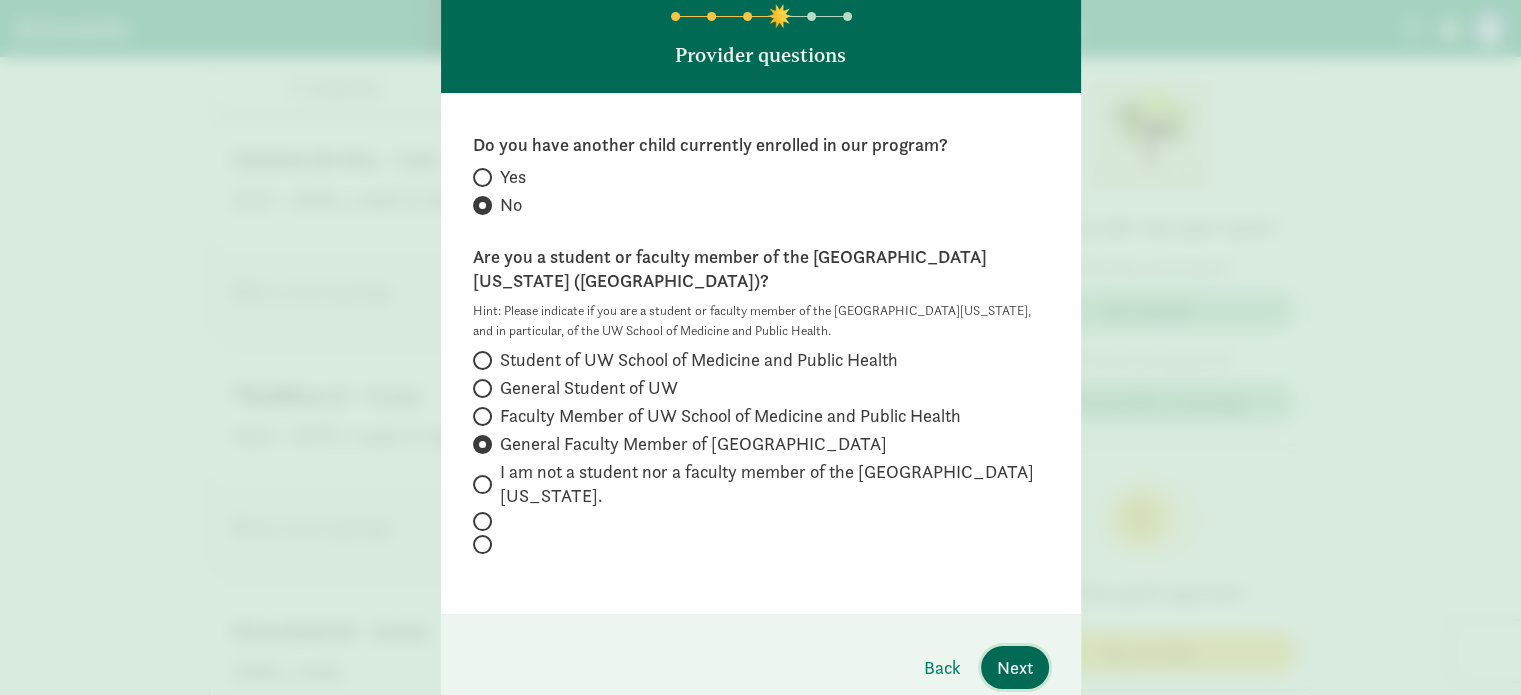 click on "Next" at bounding box center [1015, 667] 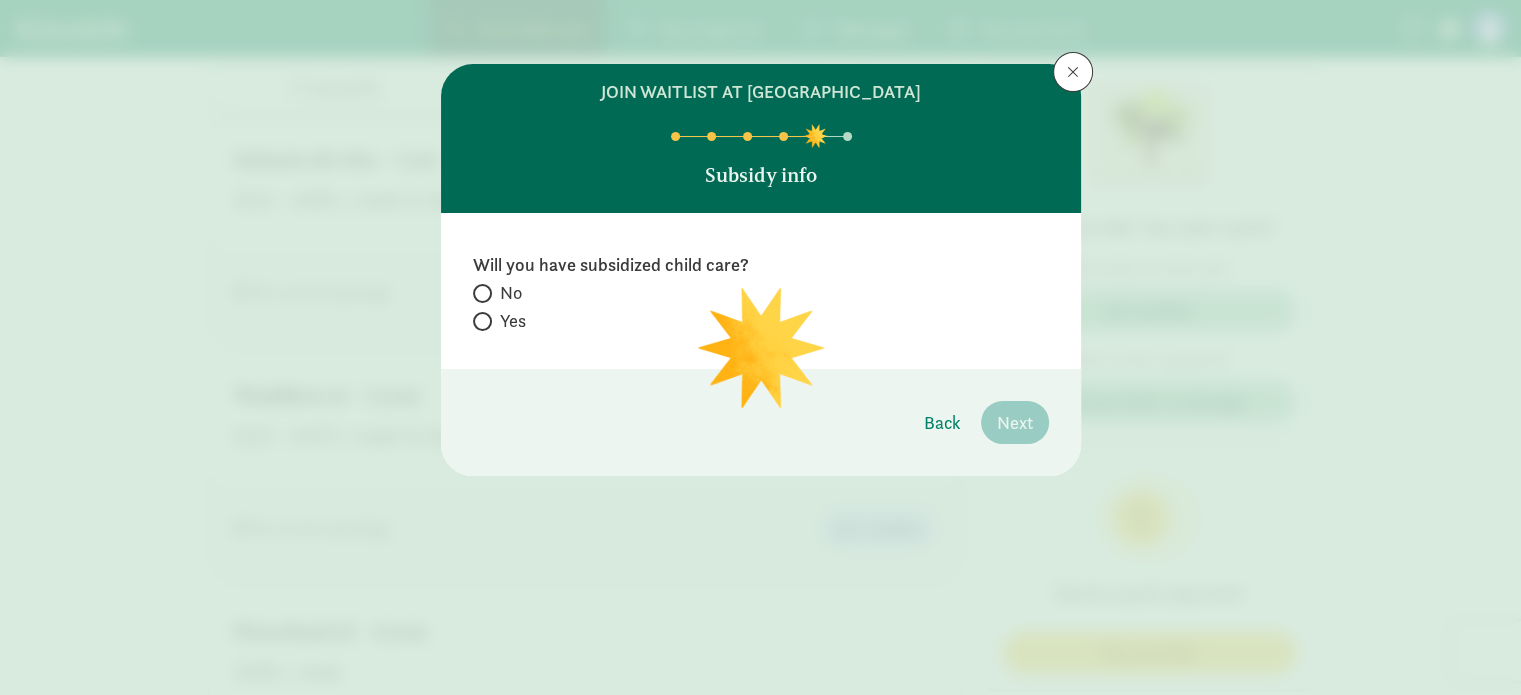 scroll, scrollTop: 0, scrollLeft: 0, axis: both 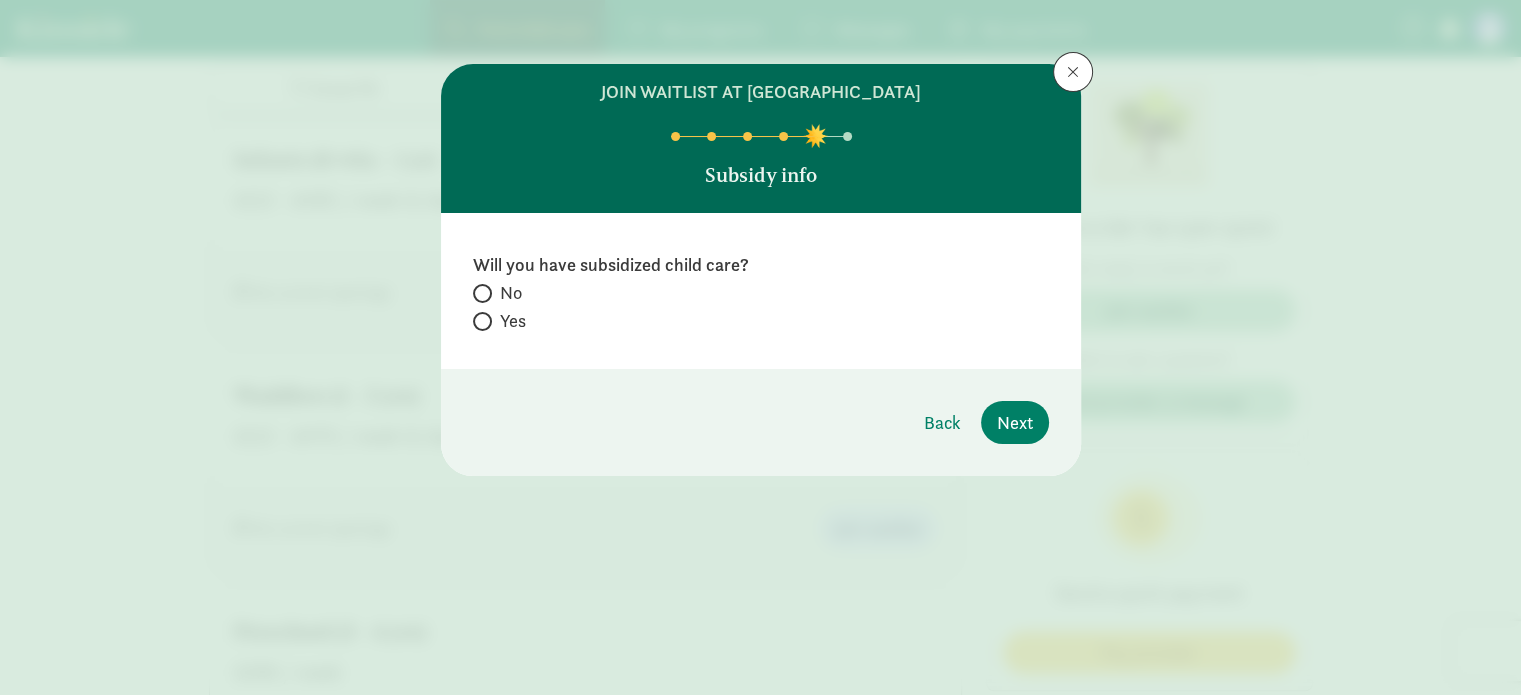 click on "No" 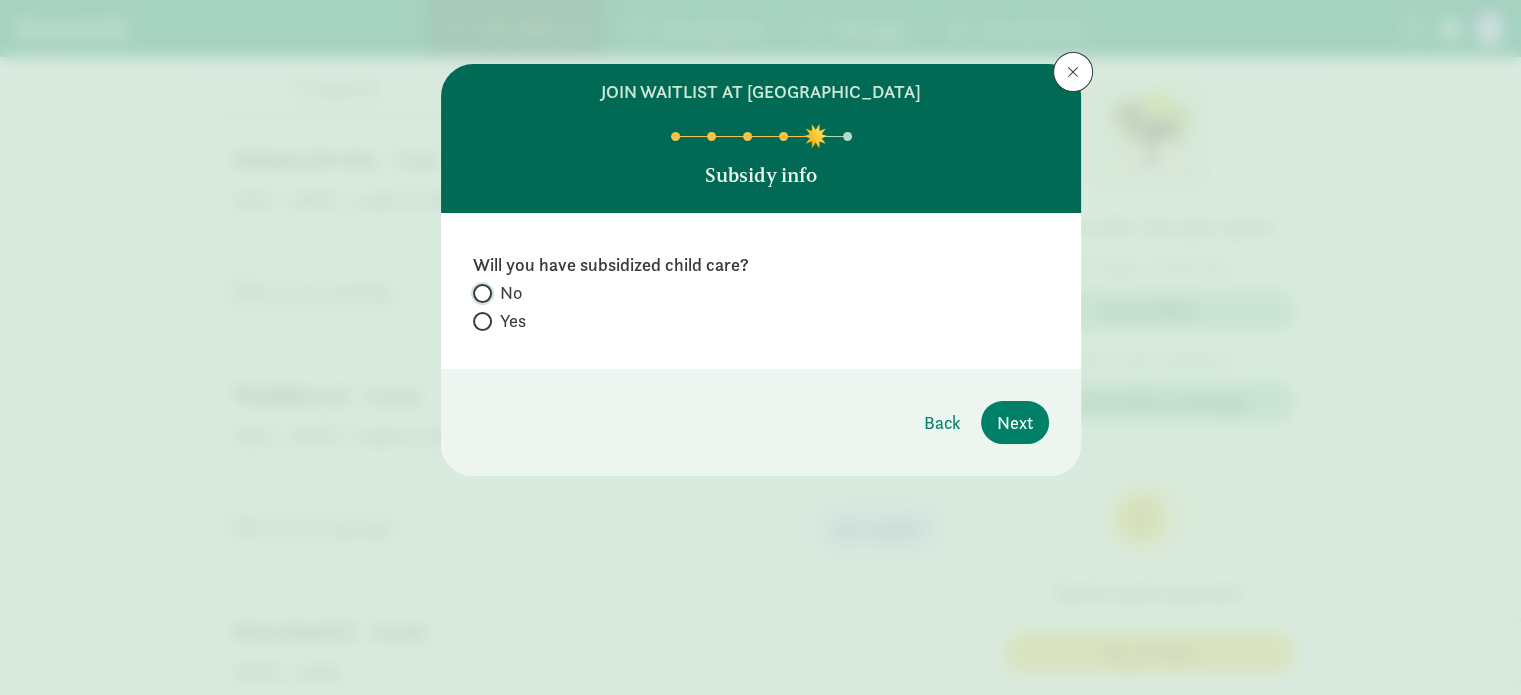 click on "No" at bounding box center [479, 293] 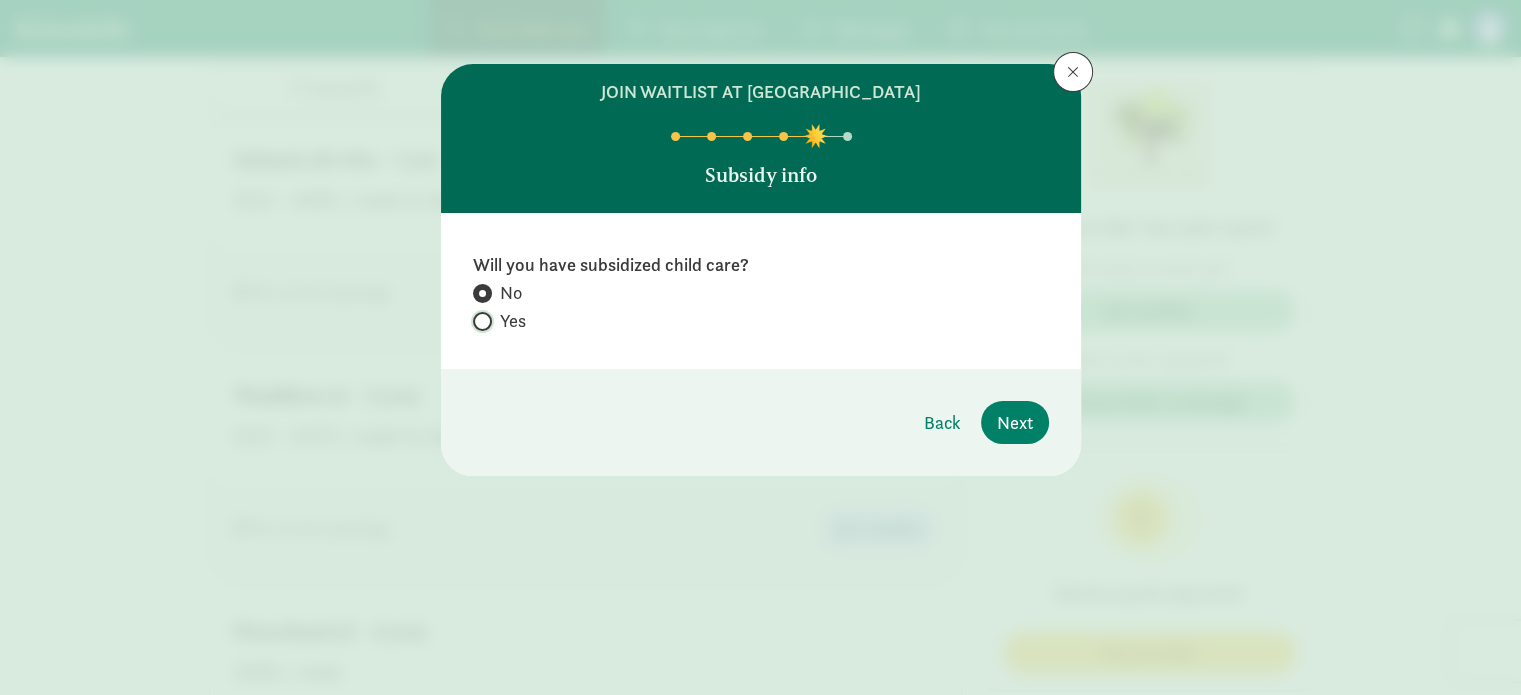 click on "Yes" at bounding box center [479, 321] 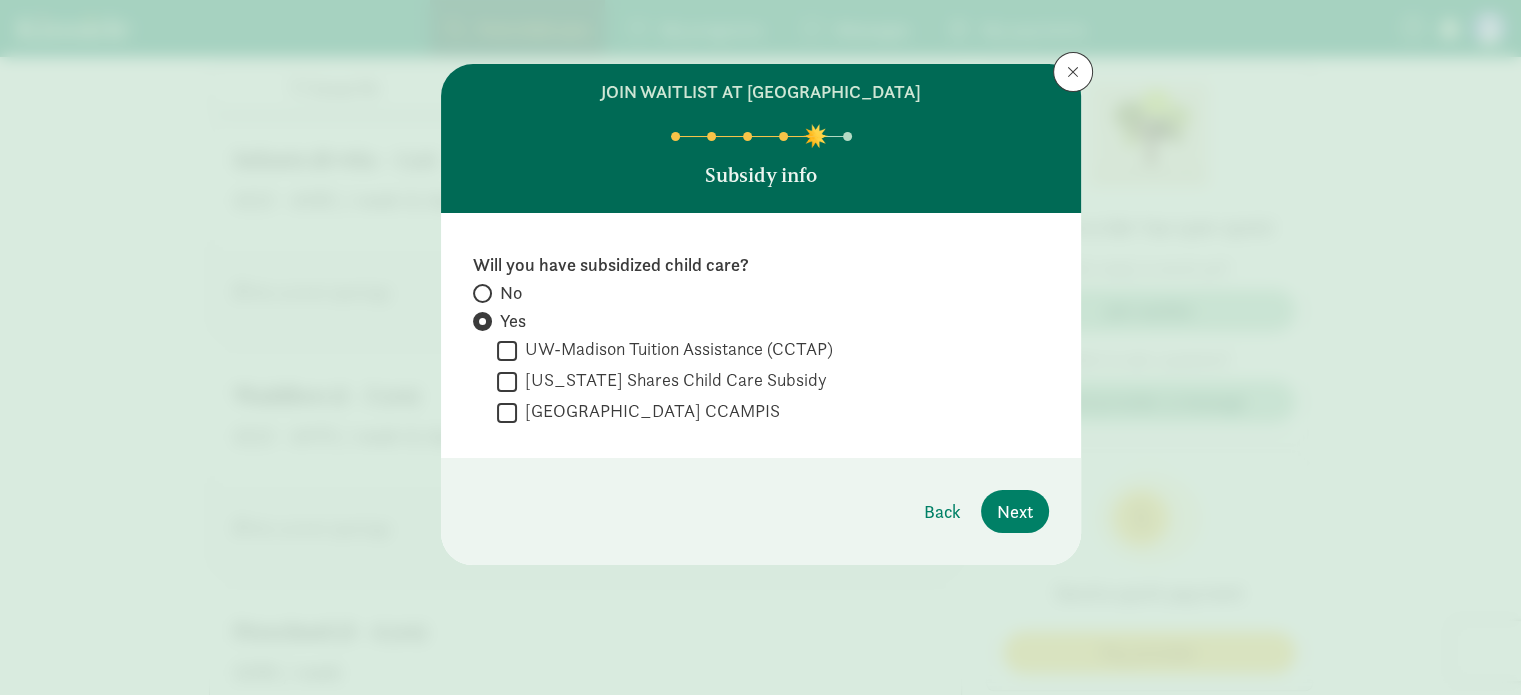 click on "Wisconsin Shares Child Care Subsidy" at bounding box center (507, 381) 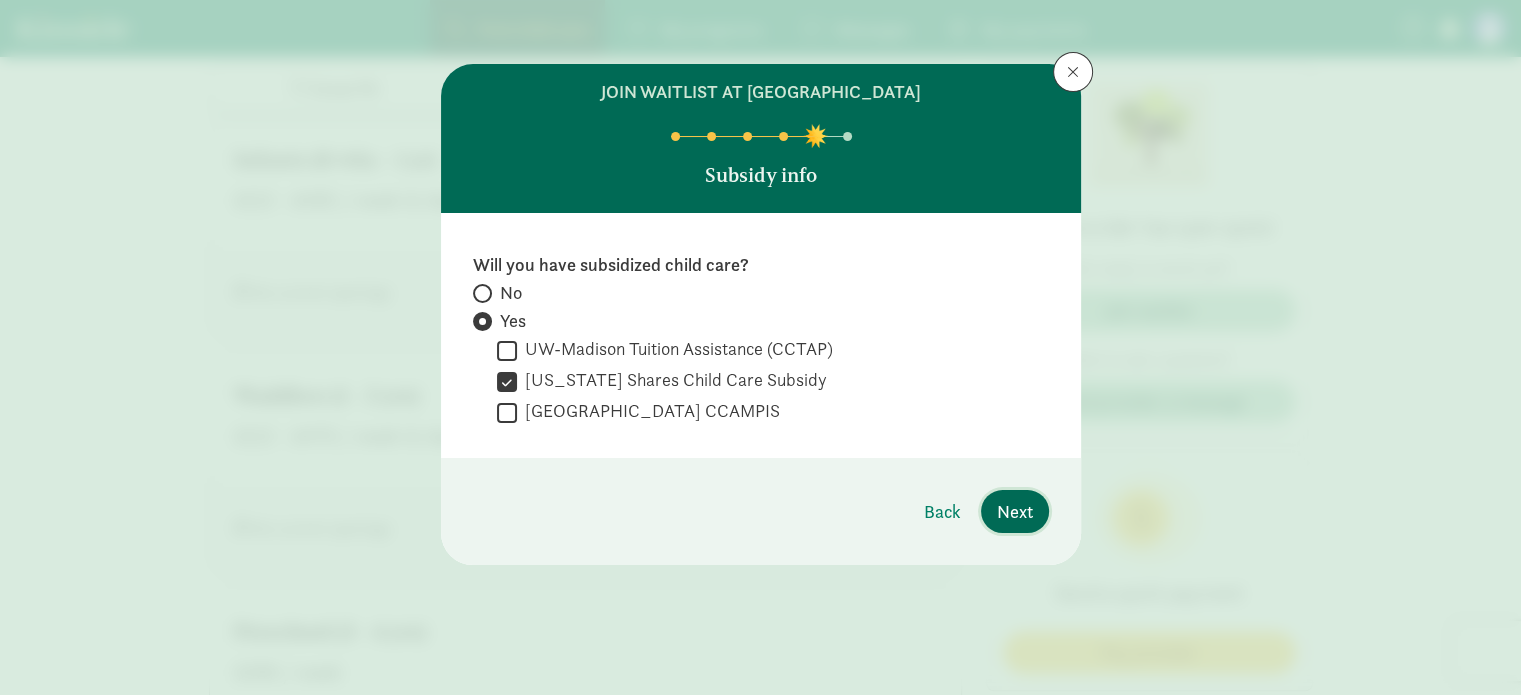 click on "Next" at bounding box center [1015, 511] 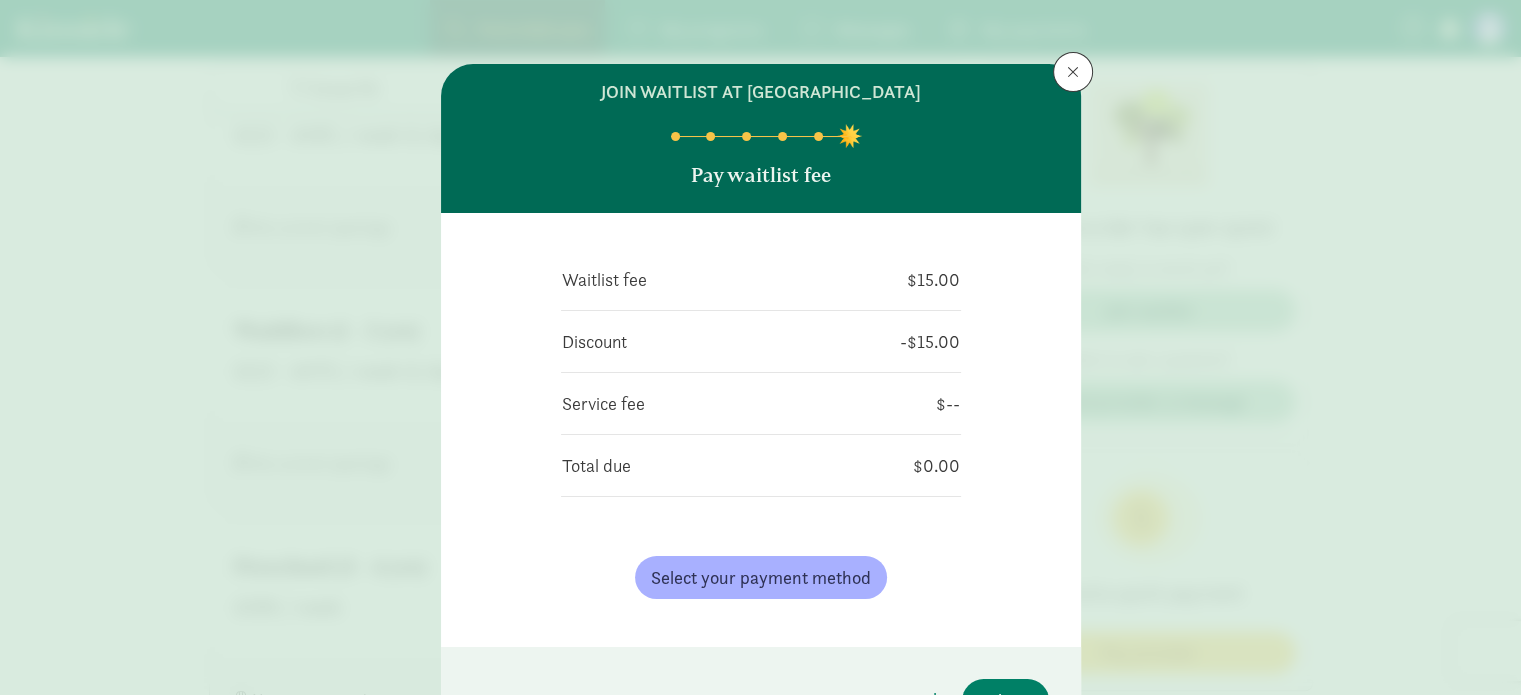 scroll, scrollTop: 1521, scrollLeft: 0, axis: vertical 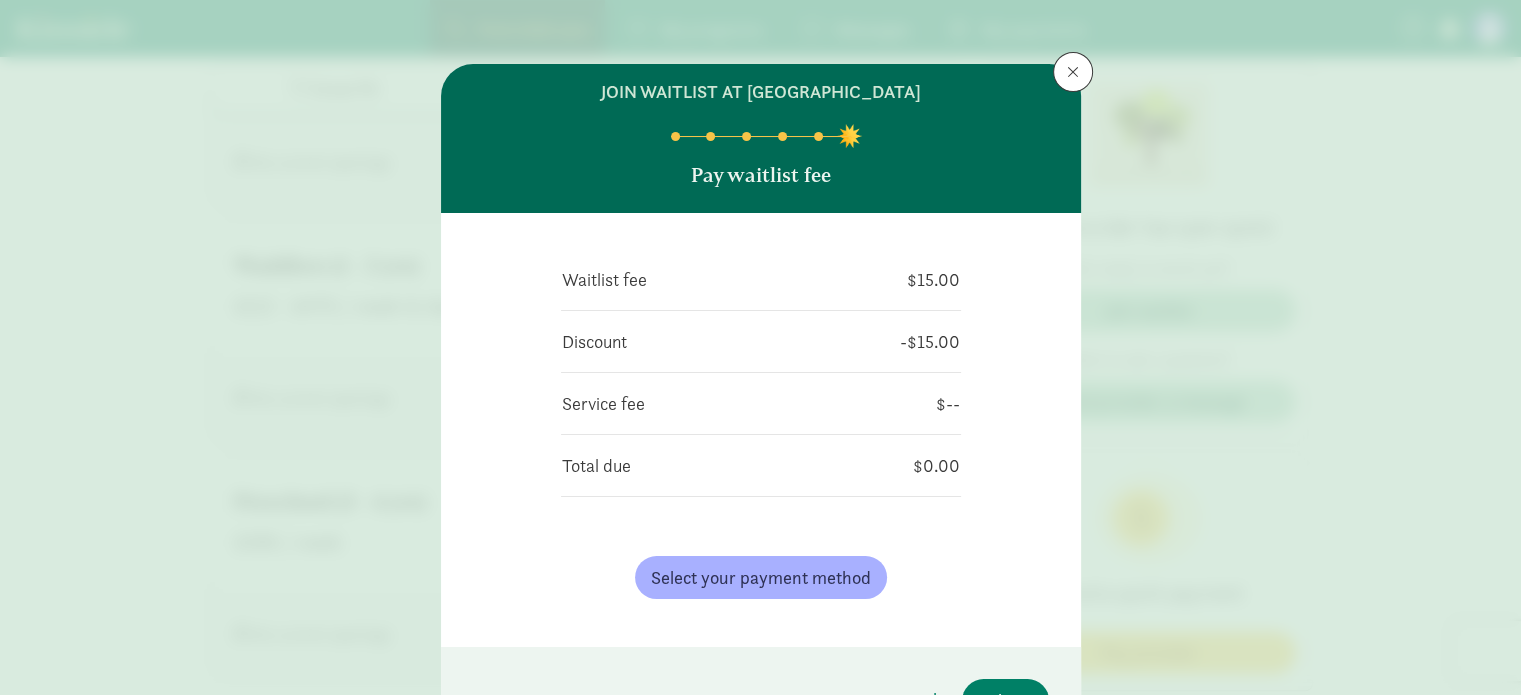 click on "Waitlist fee   $15.00     Discount   -$15.00     Service fee   $--     Total due   $0.00           Select your payment method       
I have a discount code" at bounding box center (761, 430) 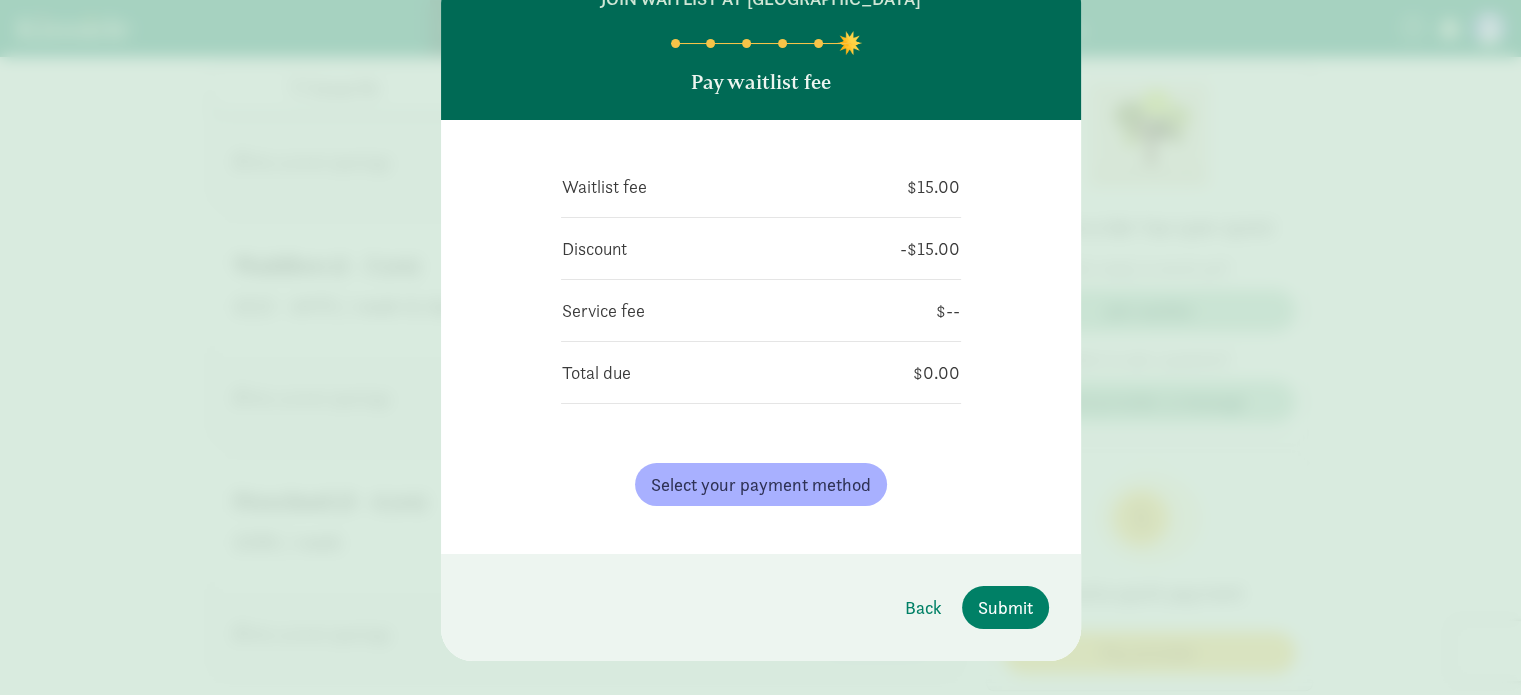 scroll, scrollTop: 120, scrollLeft: 0, axis: vertical 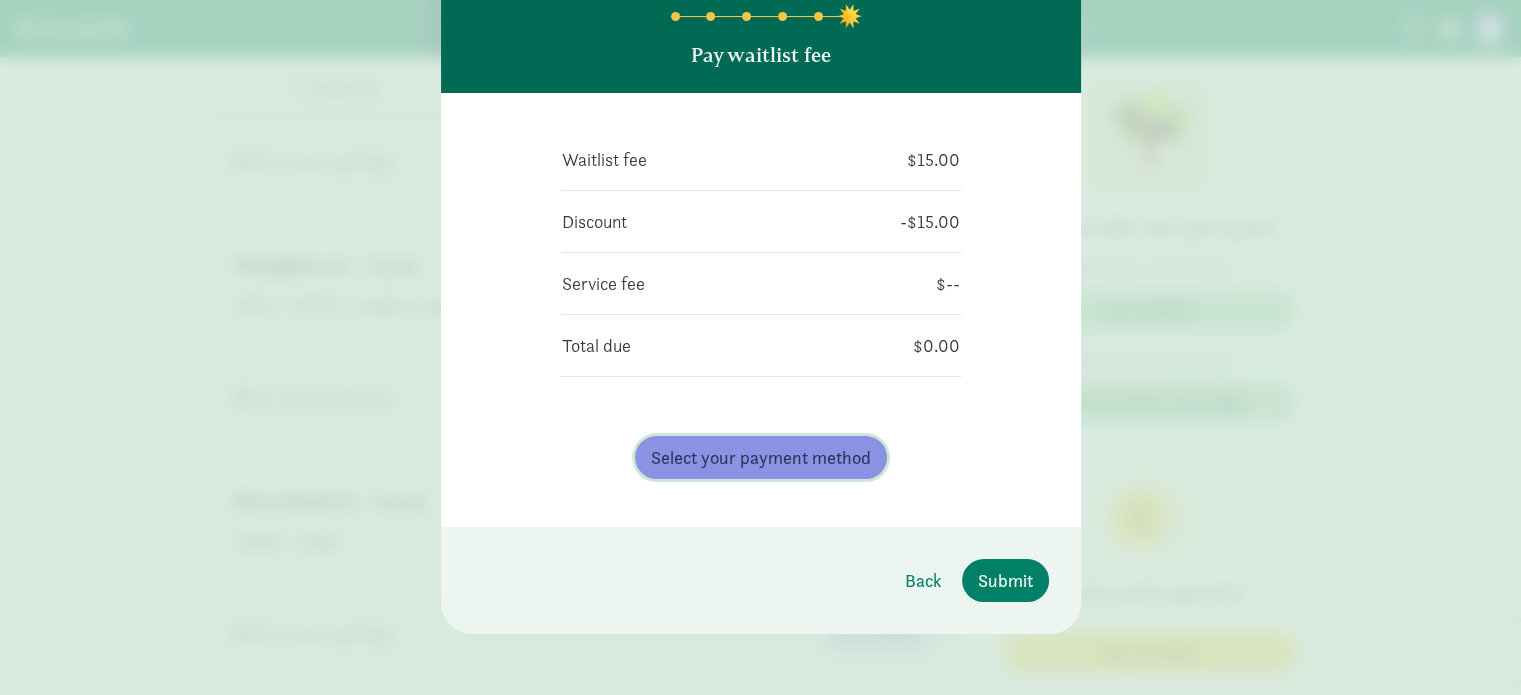 click on "Select your payment method" at bounding box center (761, 457) 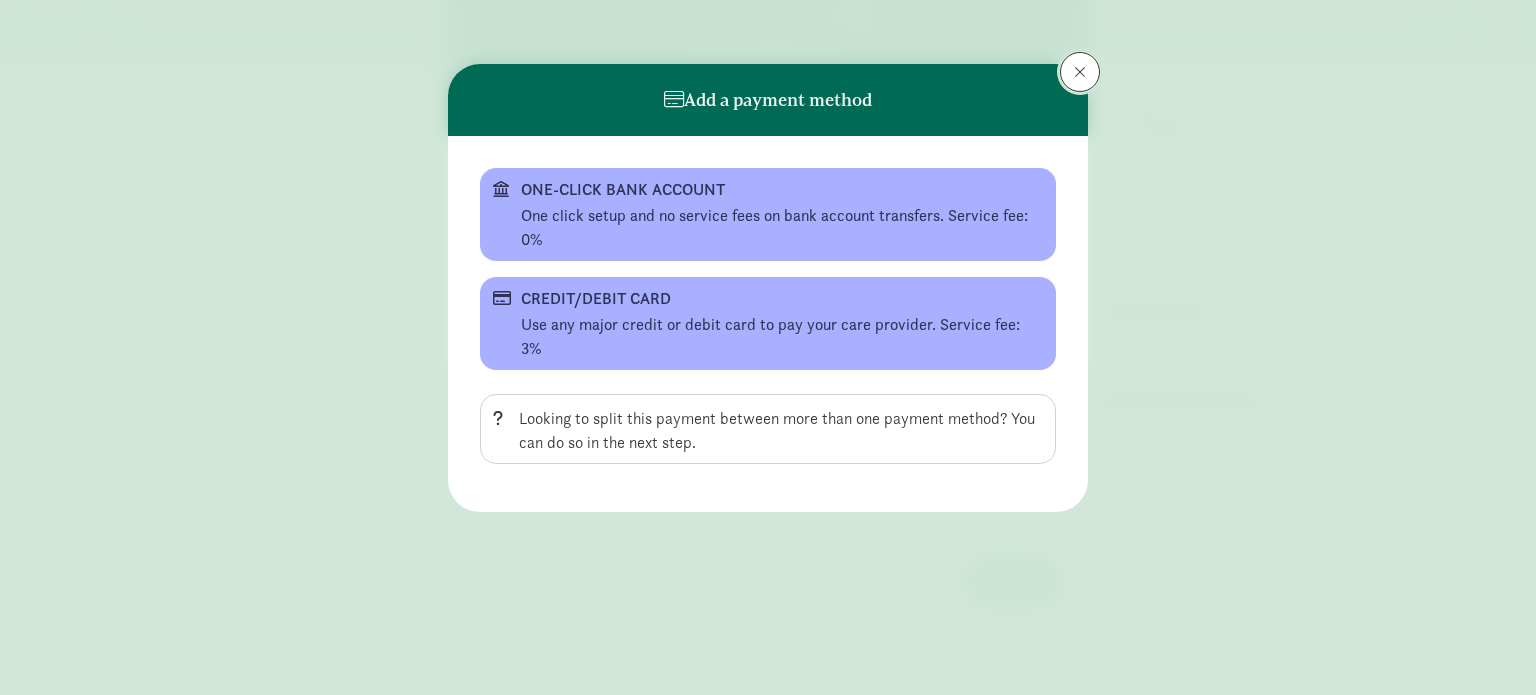 click at bounding box center [1080, 72] 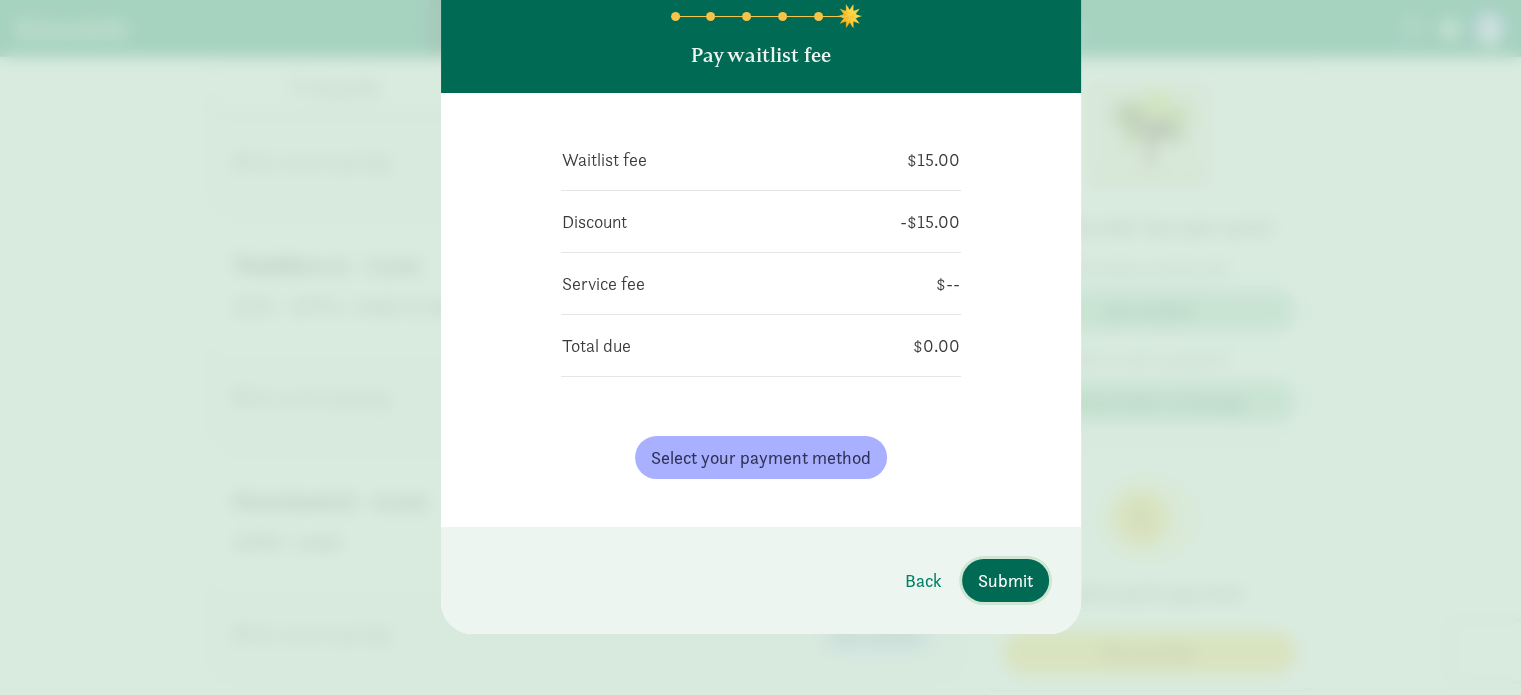 click on "Submit" at bounding box center (1005, 580) 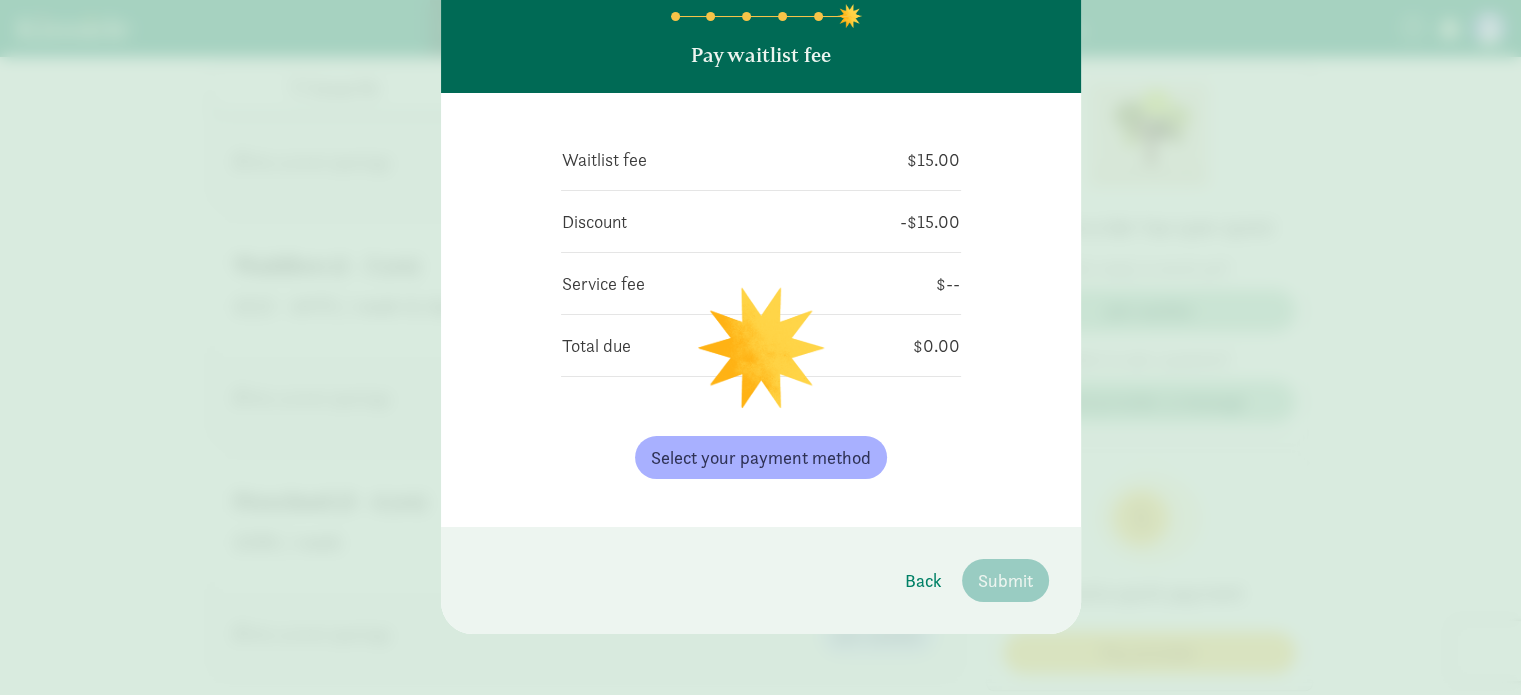 scroll, scrollTop: 0, scrollLeft: 0, axis: both 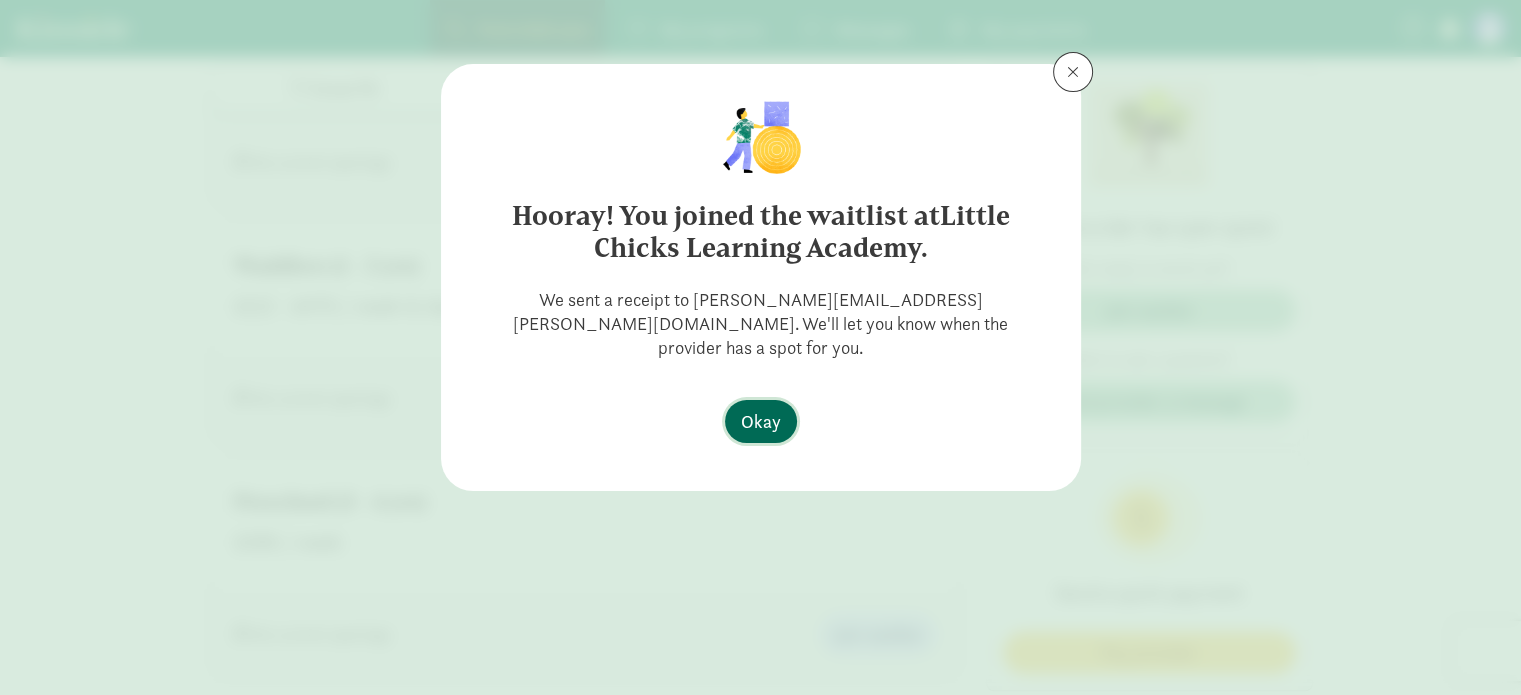 click on "Okay" at bounding box center (761, 421) 